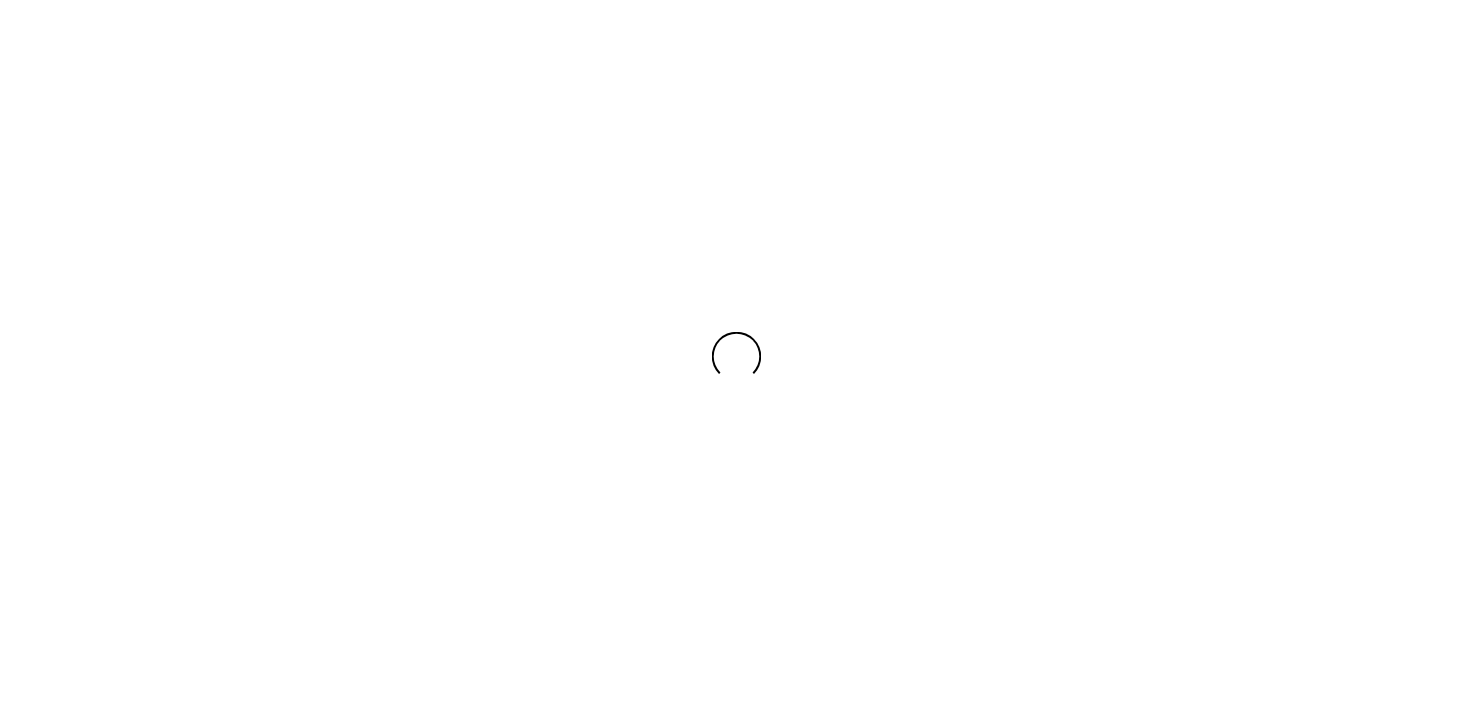 scroll, scrollTop: 0, scrollLeft: 0, axis: both 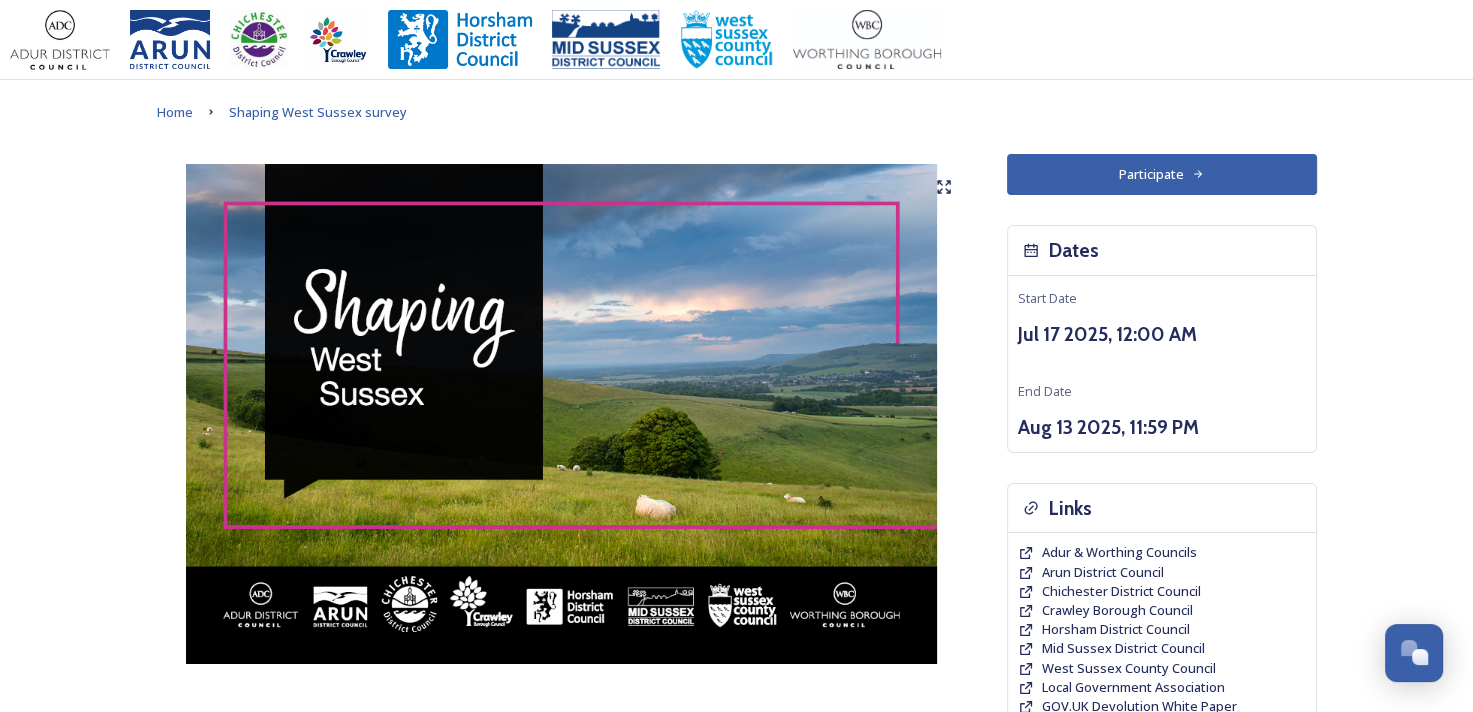 click on "Participate" at bounding box center (1162, 174) 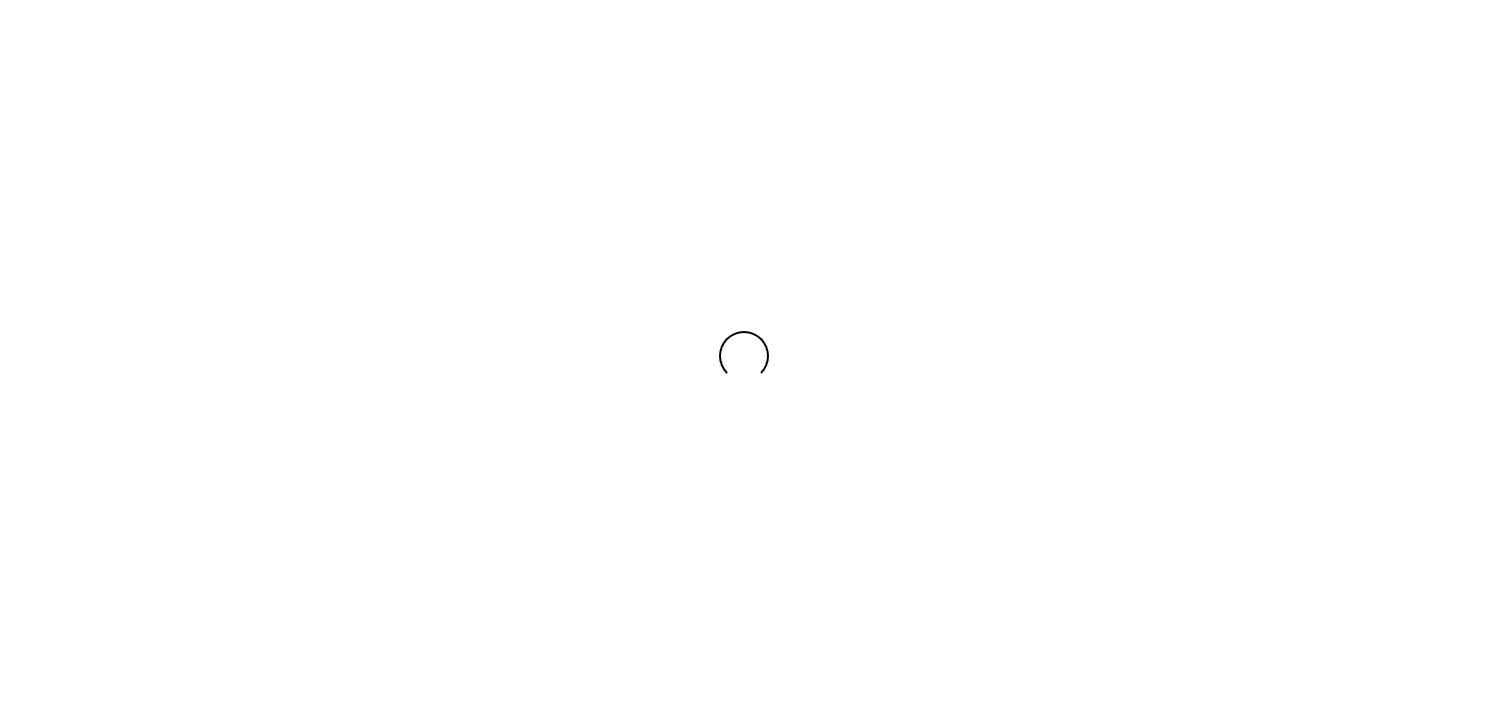 scroll, scrollTop: 0, scrollLeft: 0, axis: both 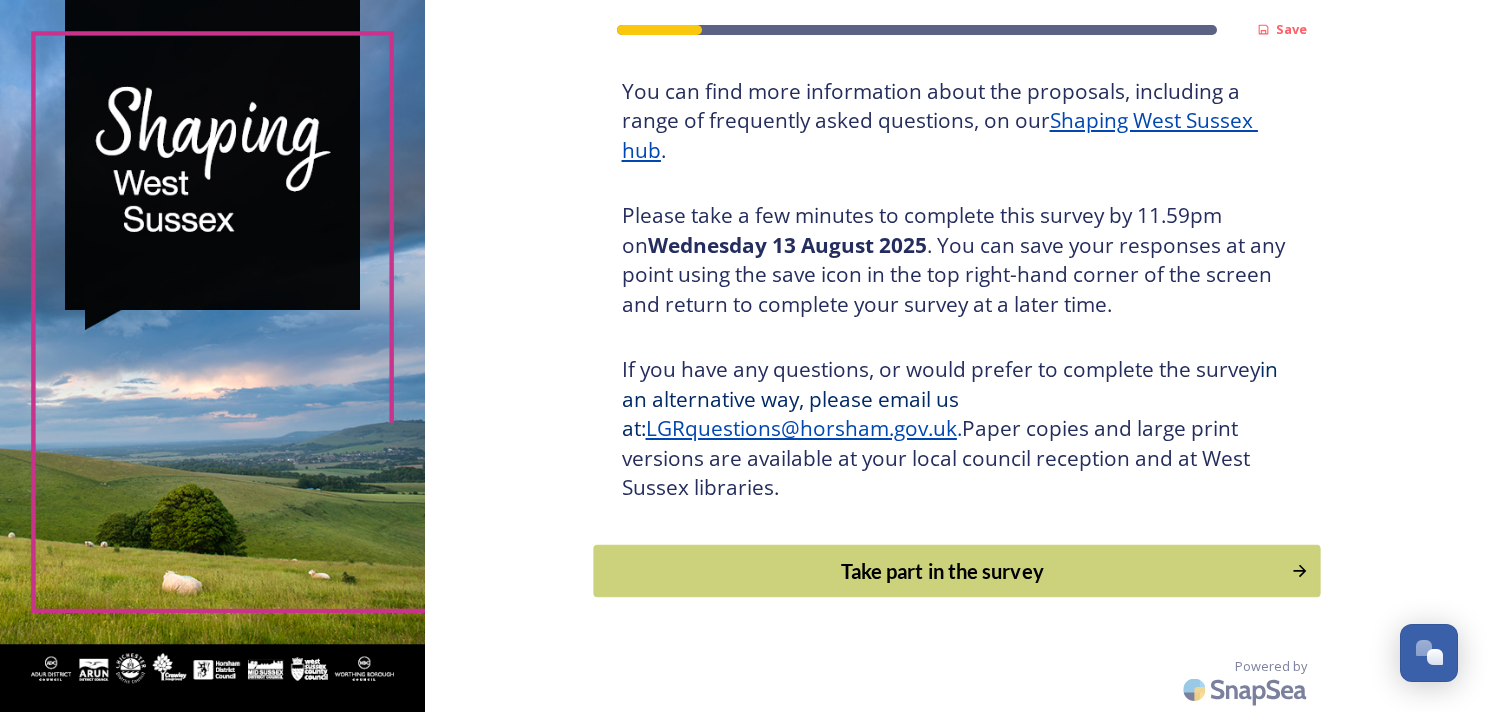 click on "Take part in the survey" at bounding box center (942, 571) 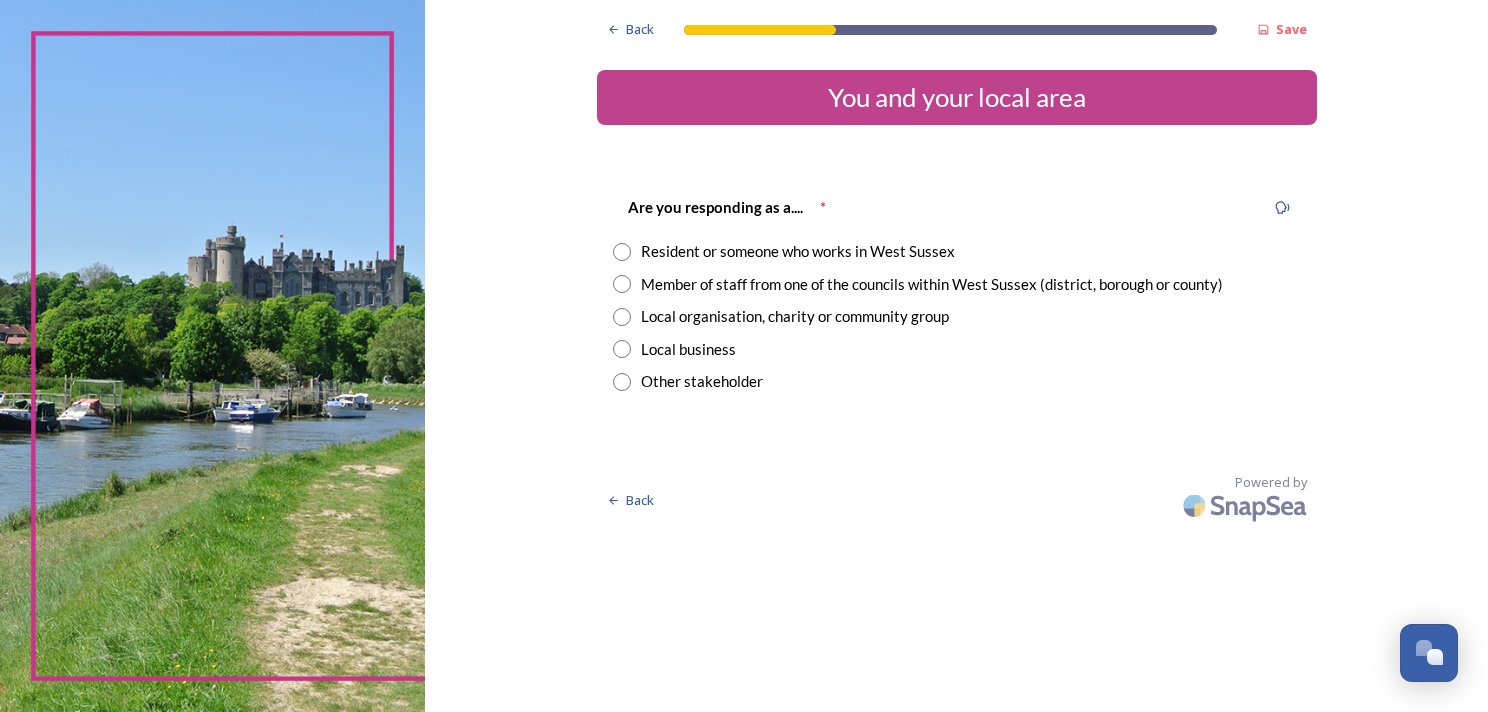 click at bounding box center [622, 284] 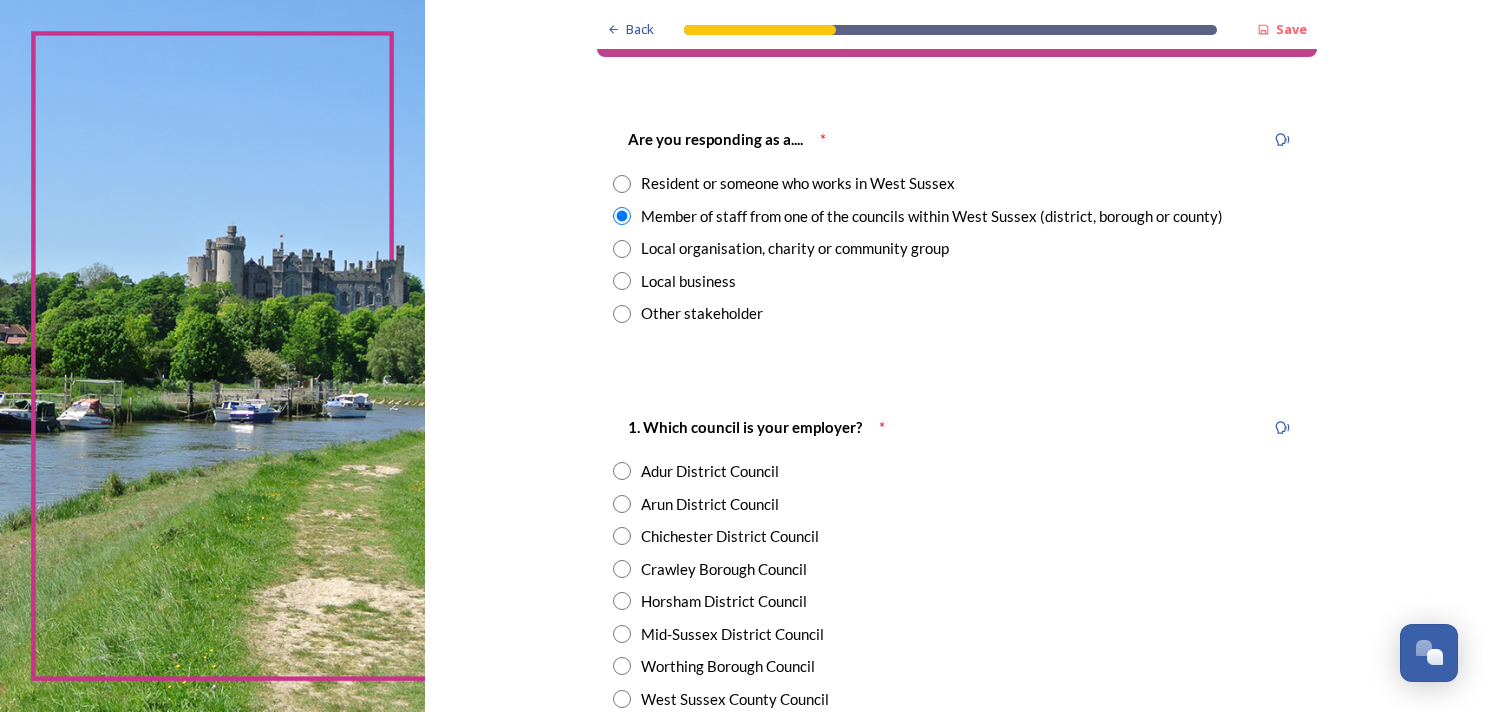 scroll, scrollTop: 100, scrollLeft: 0, axis: vertical 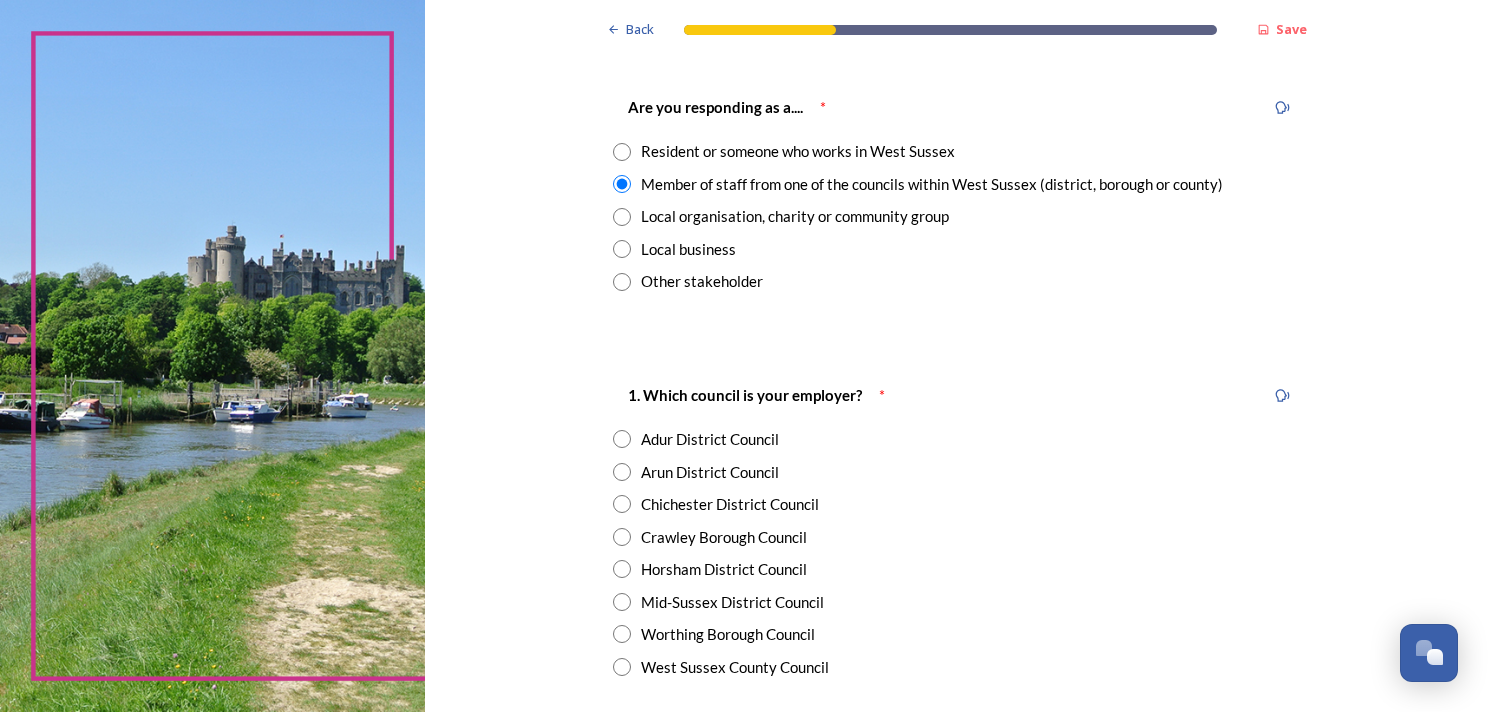 click at bounding box center (622, 472) 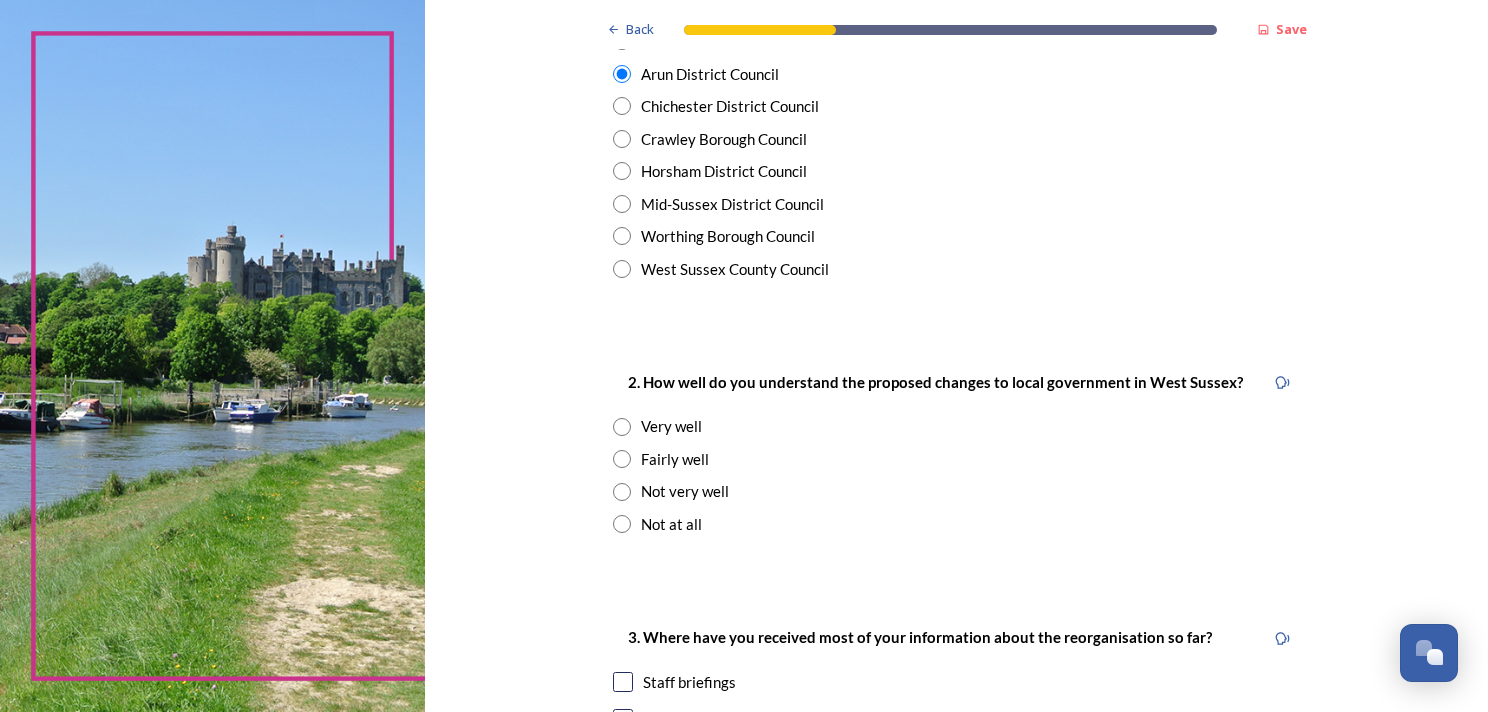 scroll, scrollTop: 500, scrollLeft: 0, axis: vertical 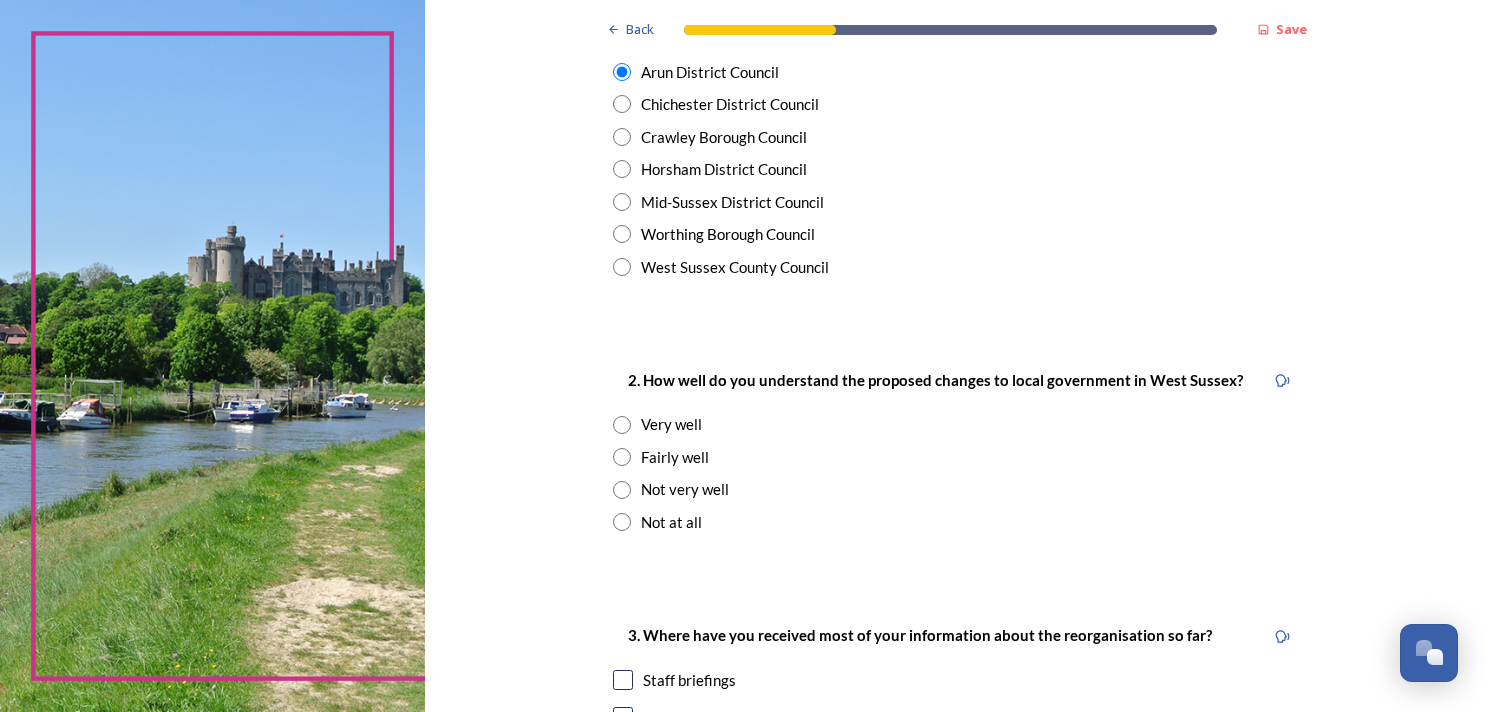 click at bounding box center (622, 490) 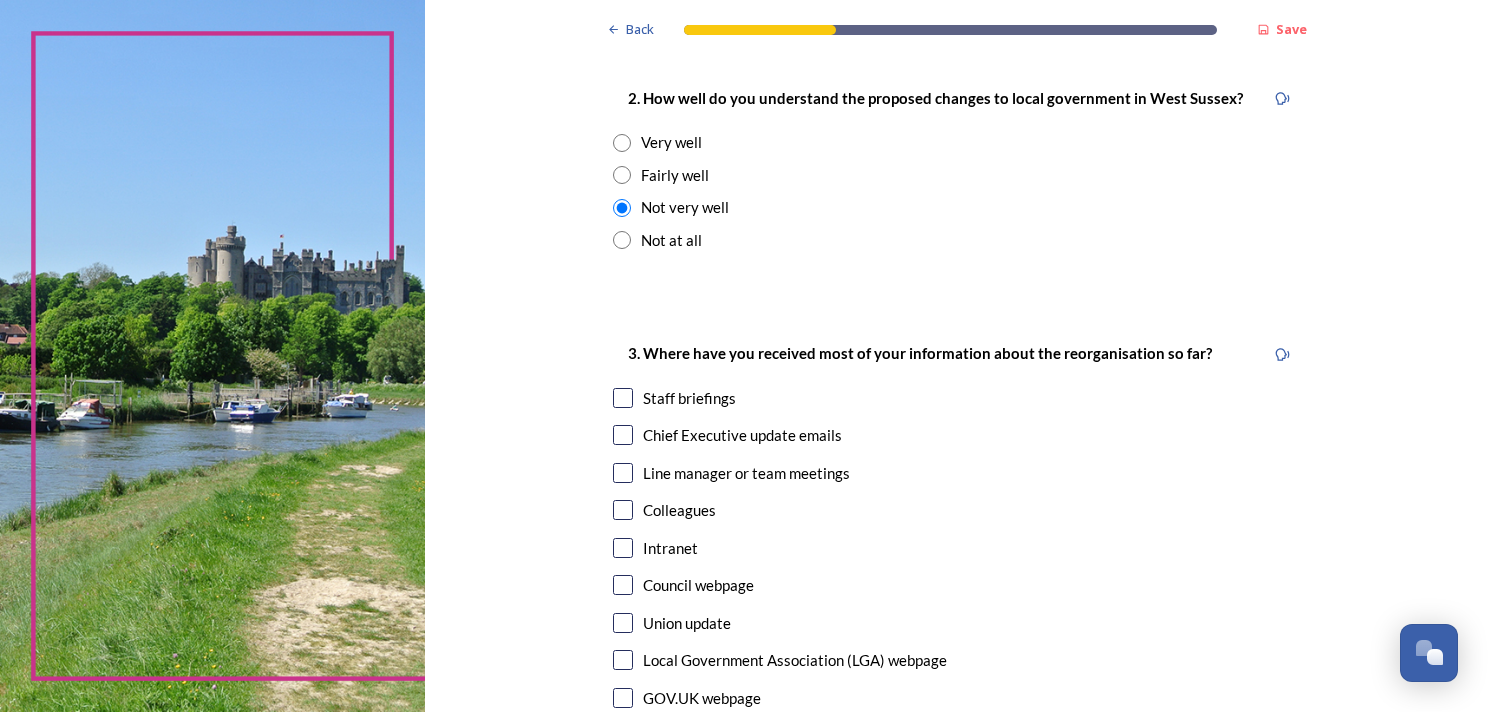 scroll, scrollTop: 800, scrollLeft: 0, axis: vertical 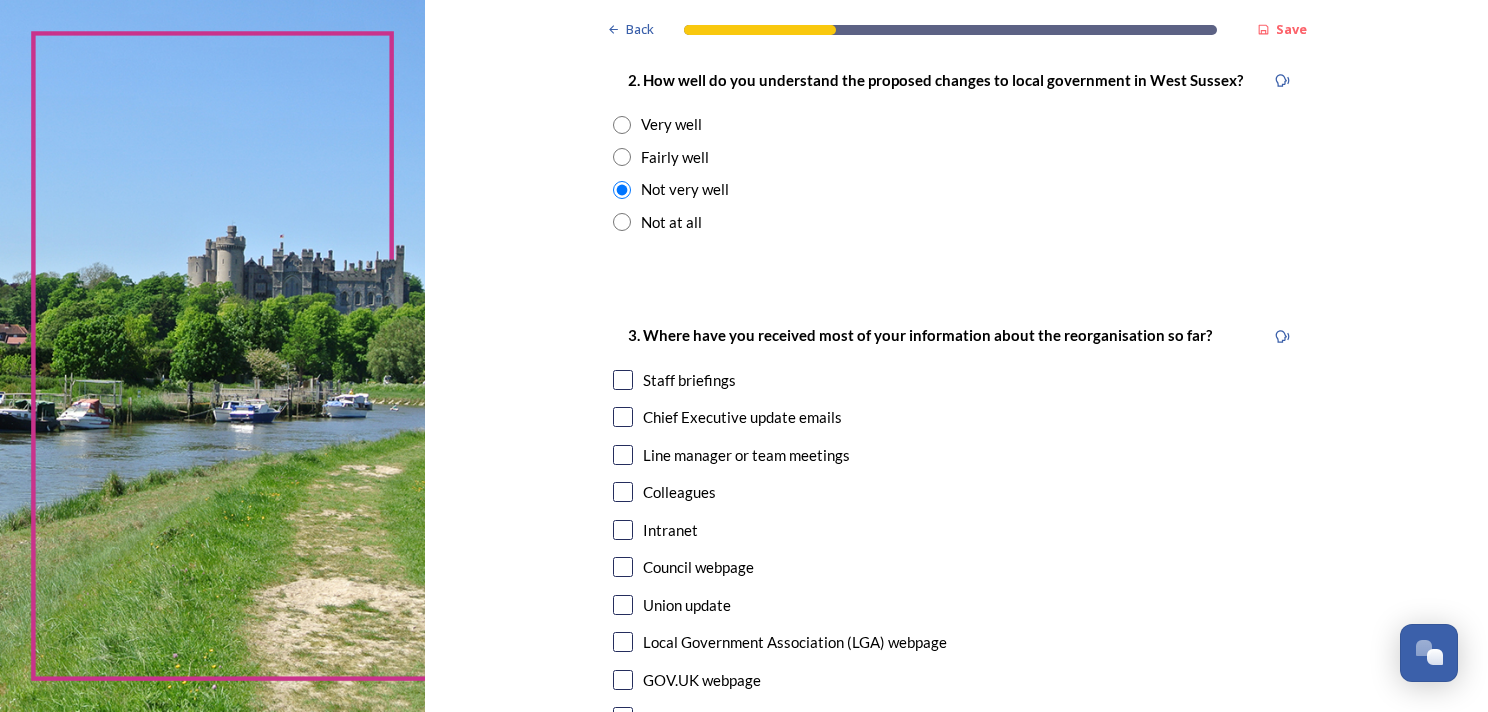 click at bounding box center [623, 380] 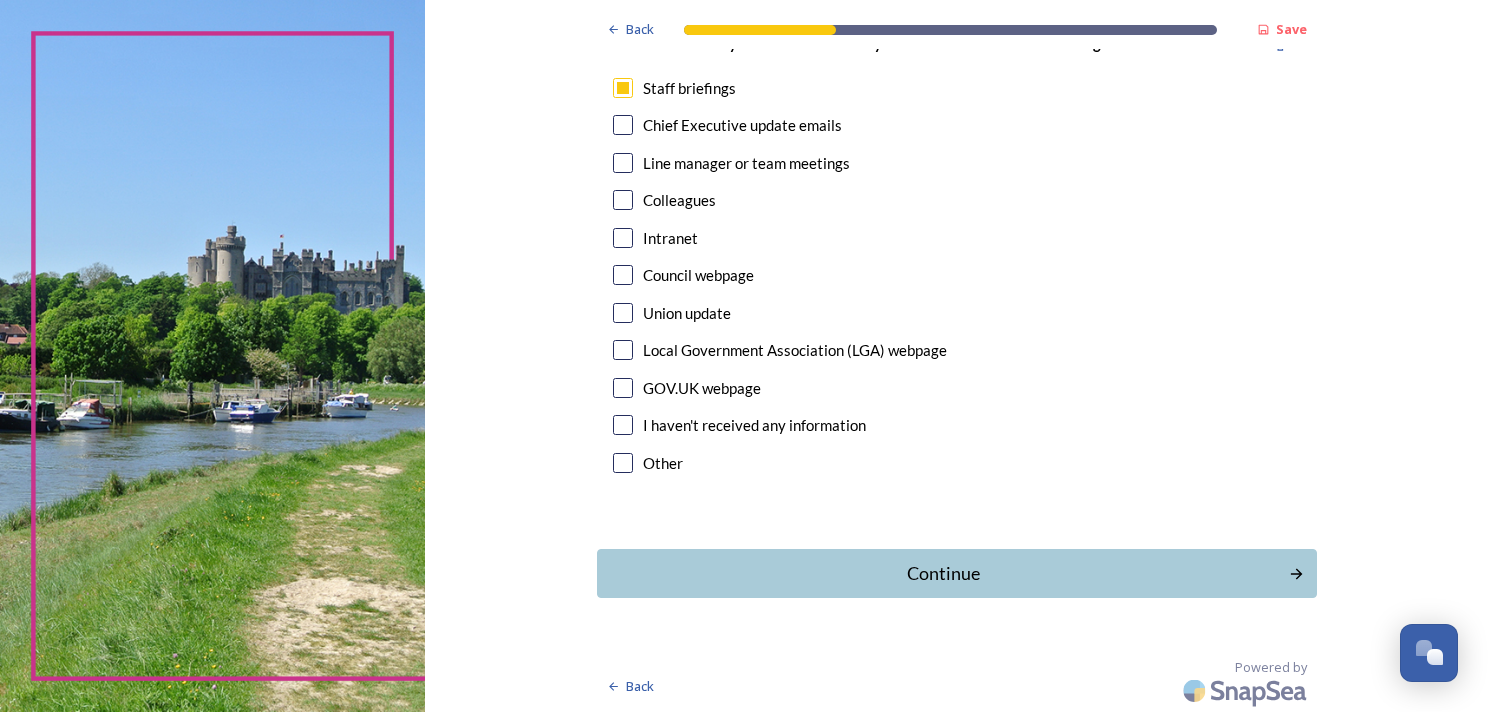 scroll, scrollTop: 1093, scrollLeft: 0, axis: vertical 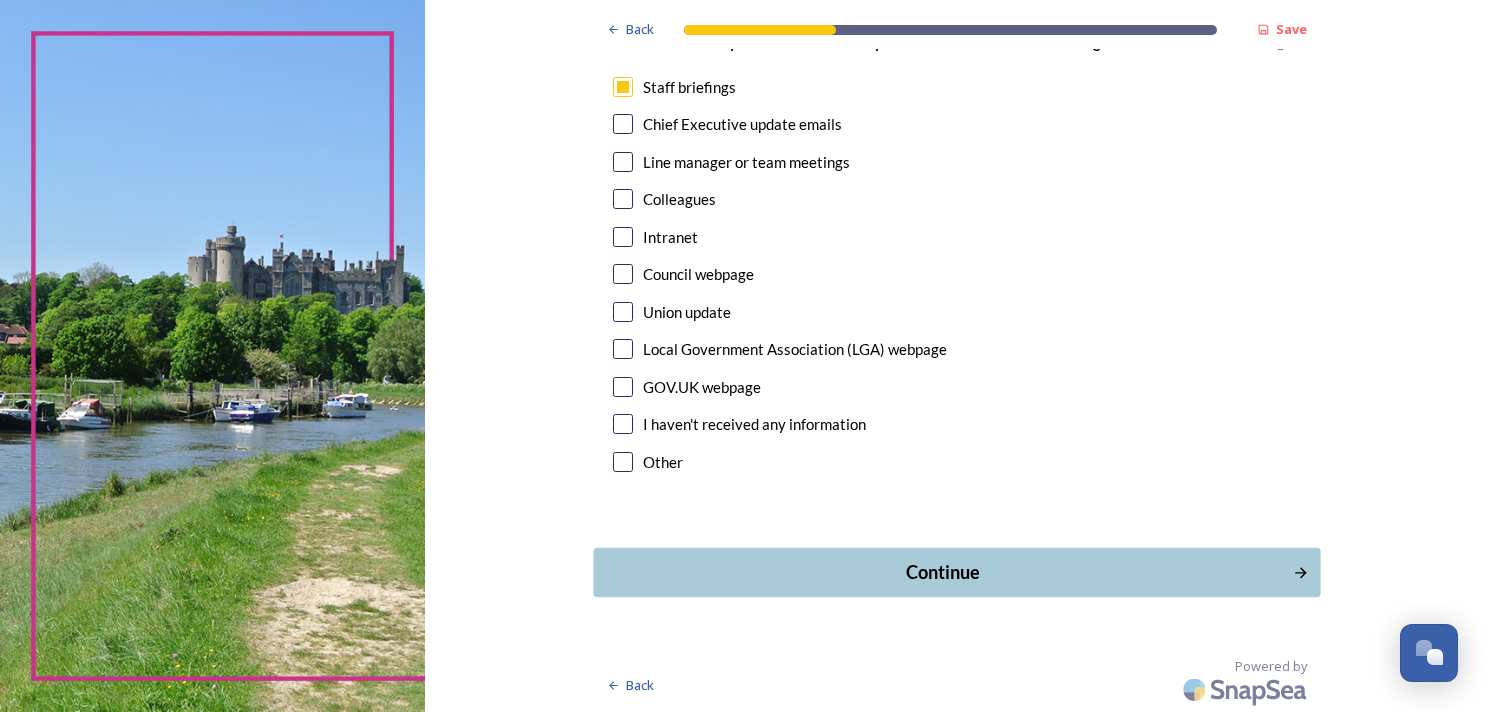 click on "Continue" at bounding box center [942, 572] 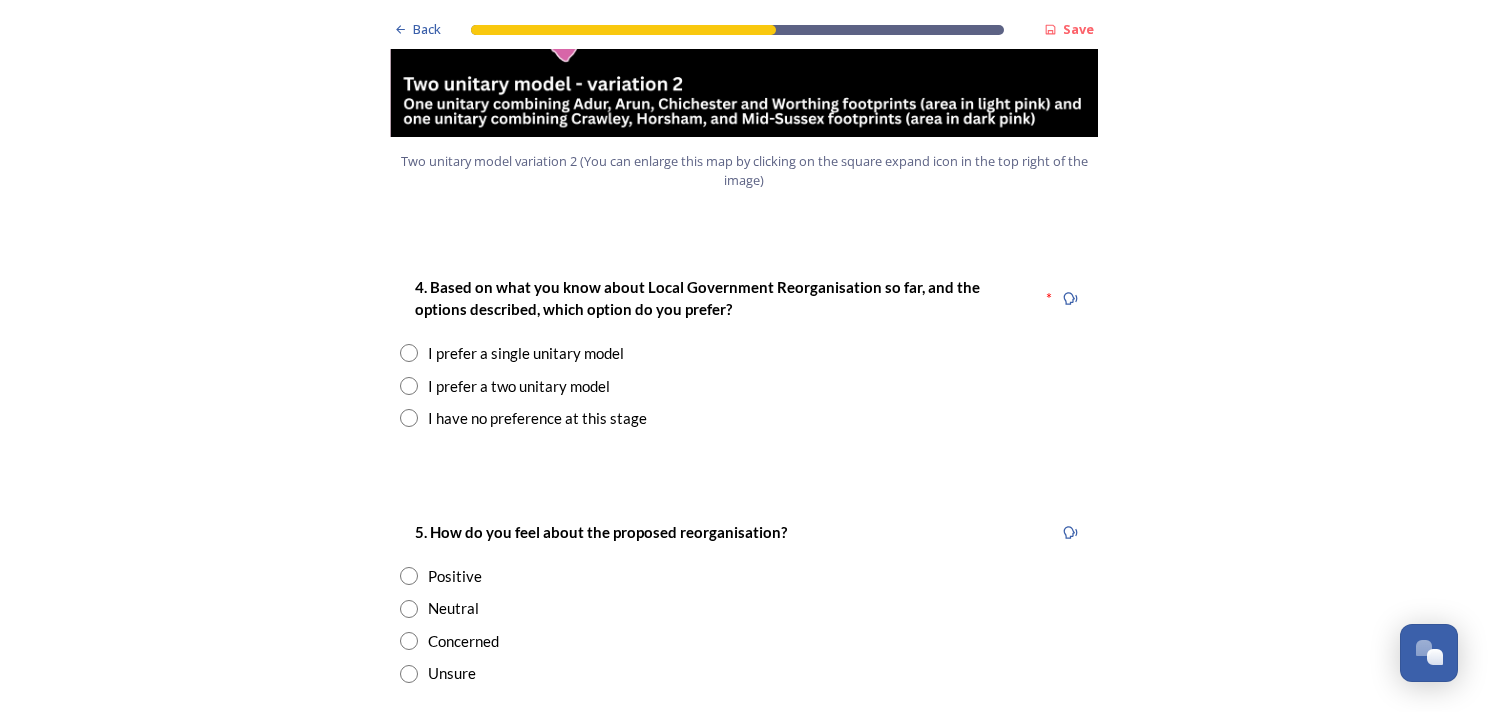 scroll, scrollTop: 2400, scrollLeft: 0, axis: vertical 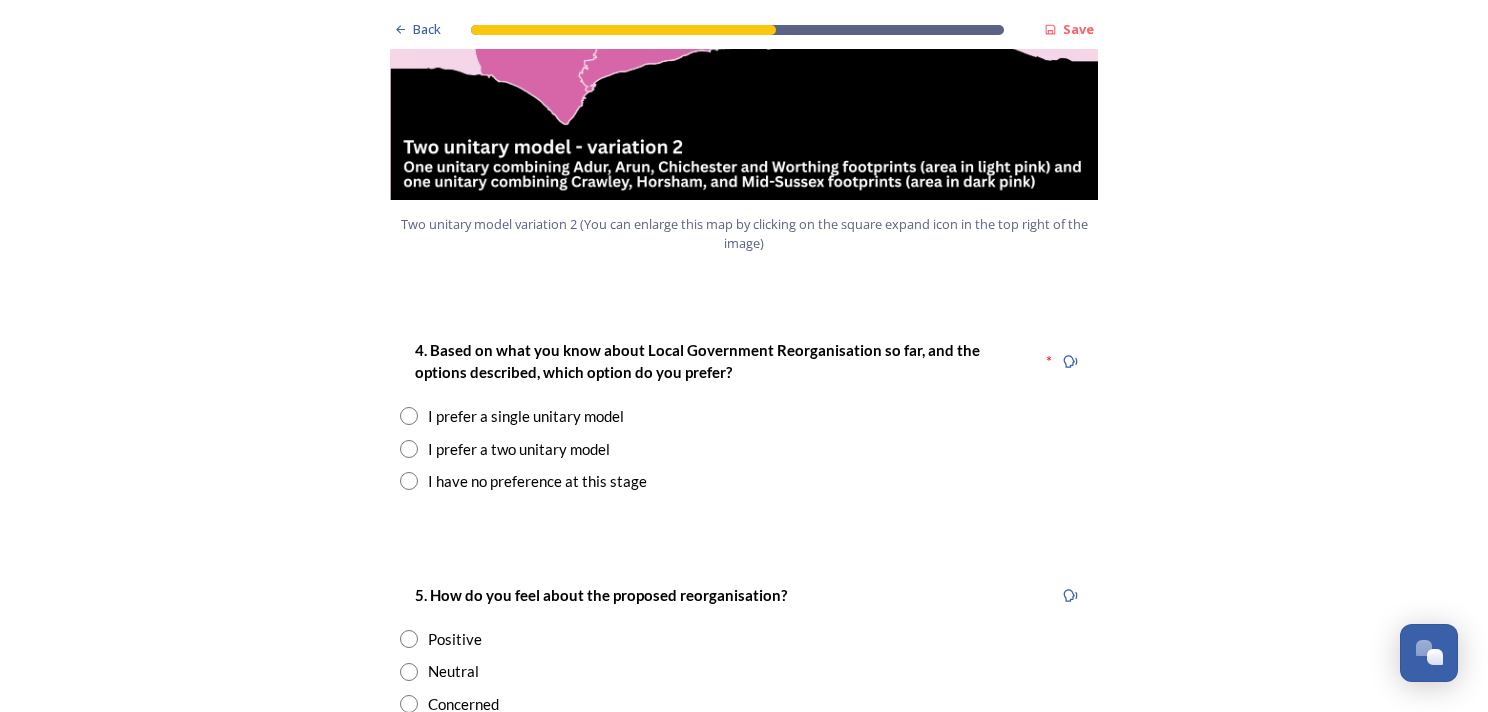 click at bounding box center (409, 449) 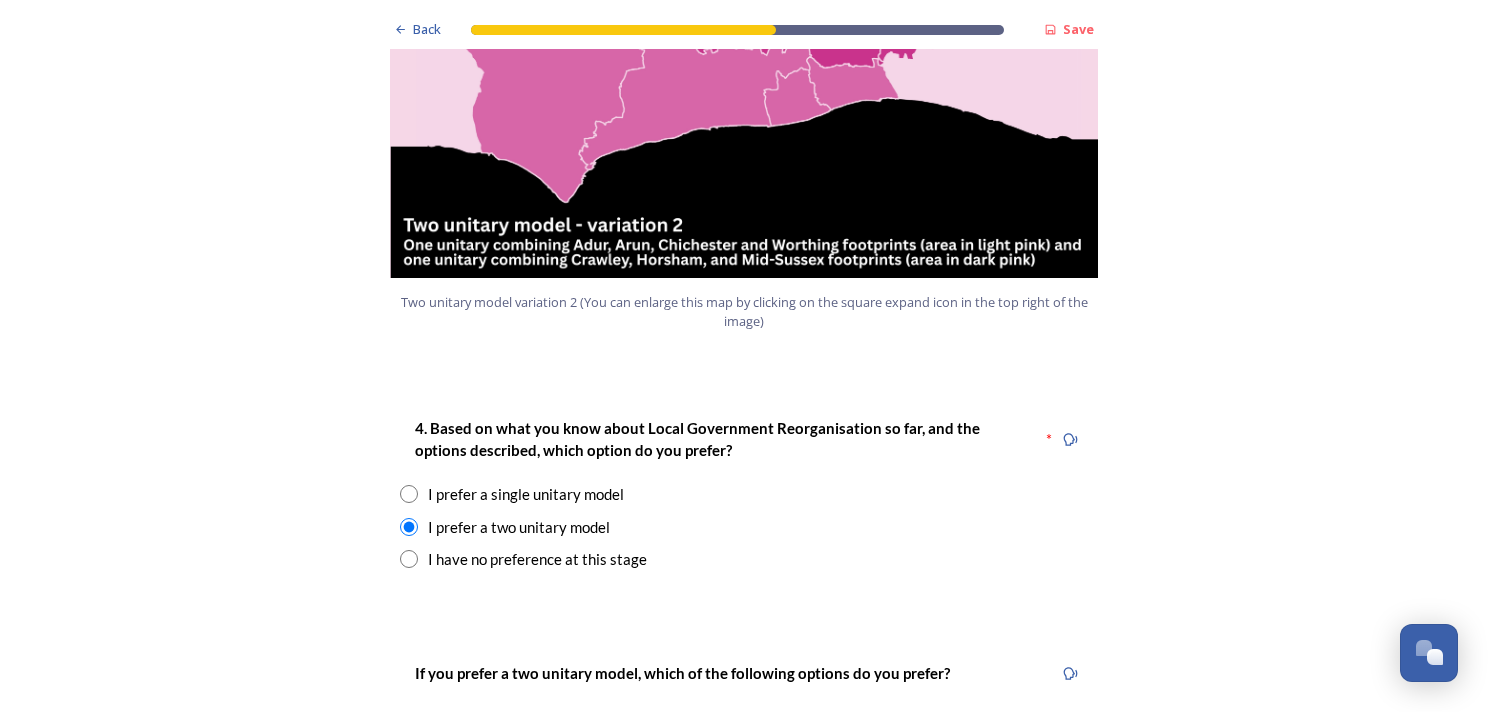scroll, scrollTop: 2700, scrollLeft: 0, axis: vertical 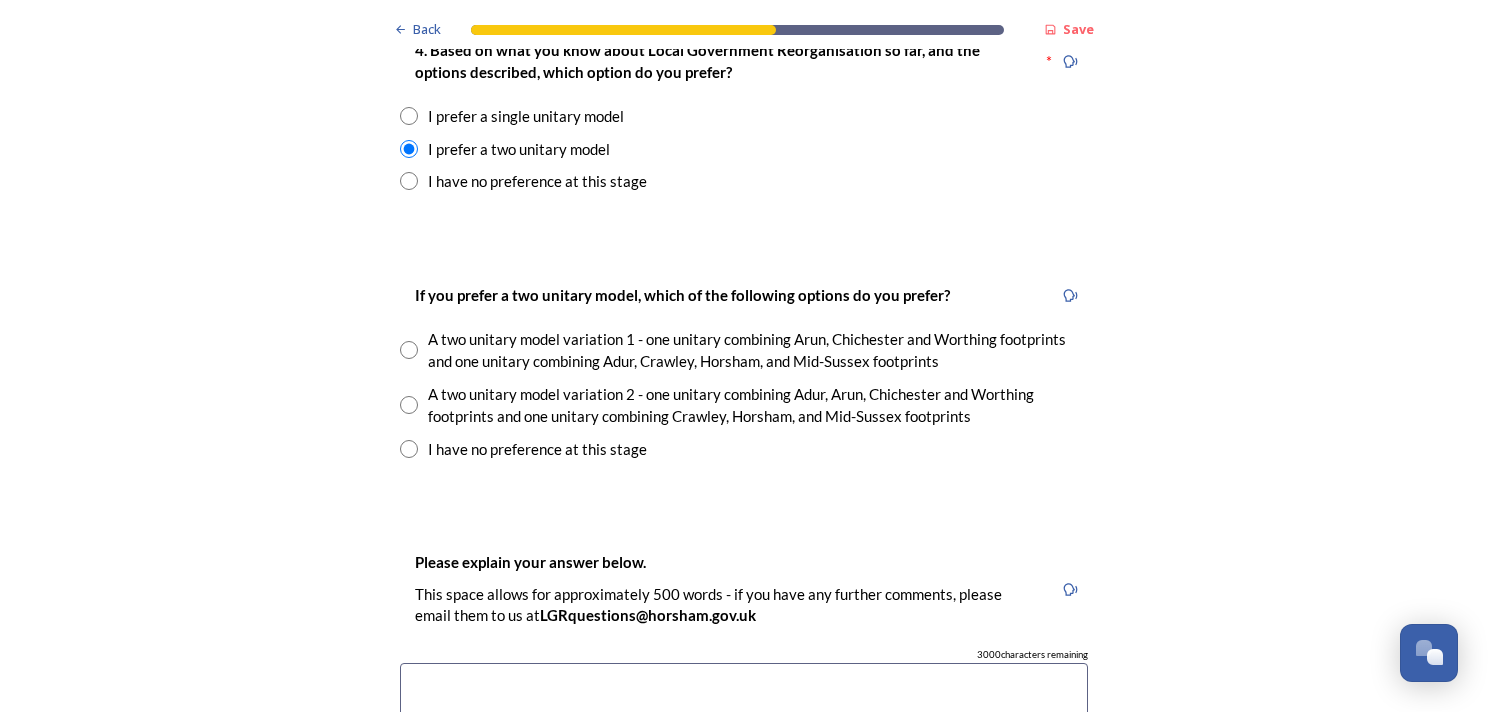 click at bounding box center (409, 405) 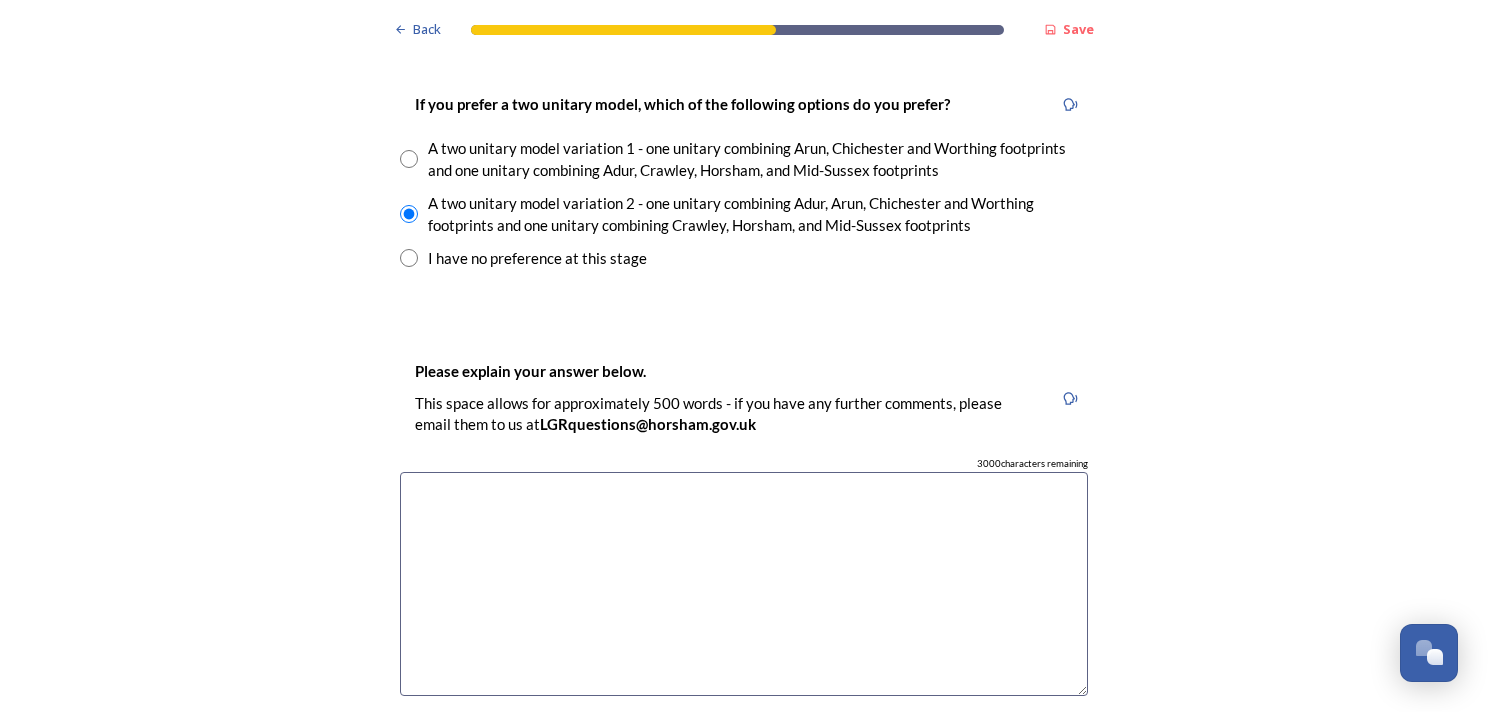 scroll, scrollTop: 2900, scrollLeft: 0, axis: vertical 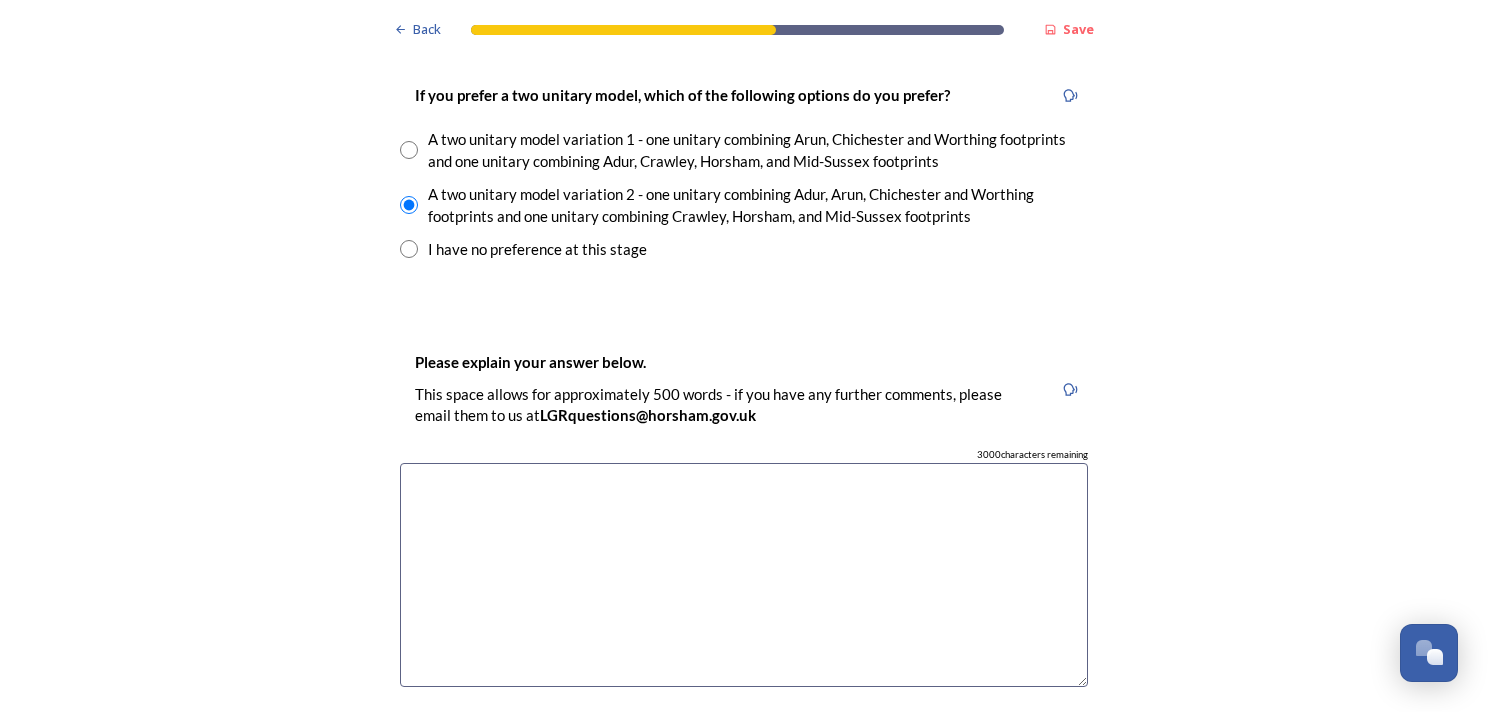 click at bounding box center (744, 575) 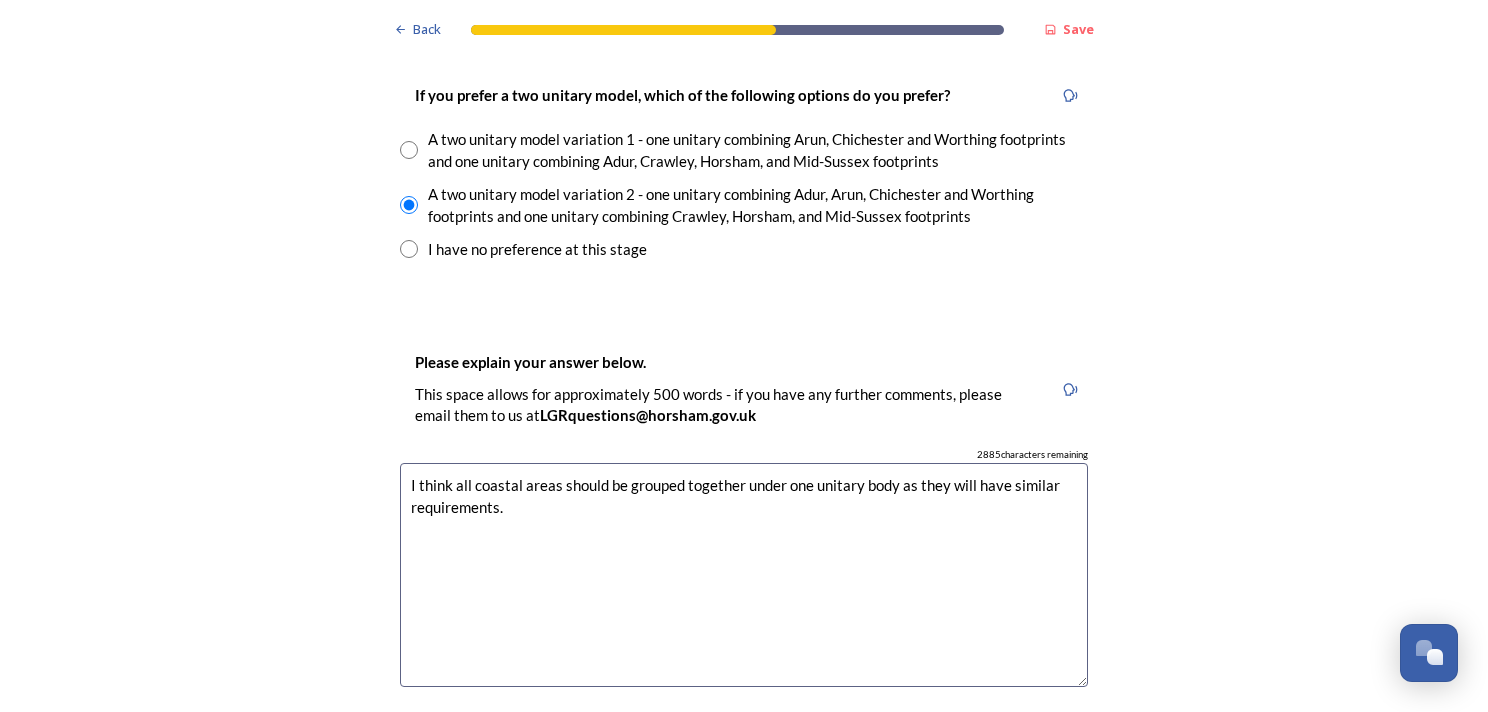 click on "I think all coastal areas should be grouped together under one unitary body as they will have similar requirements." at bounding box center (744, 575) 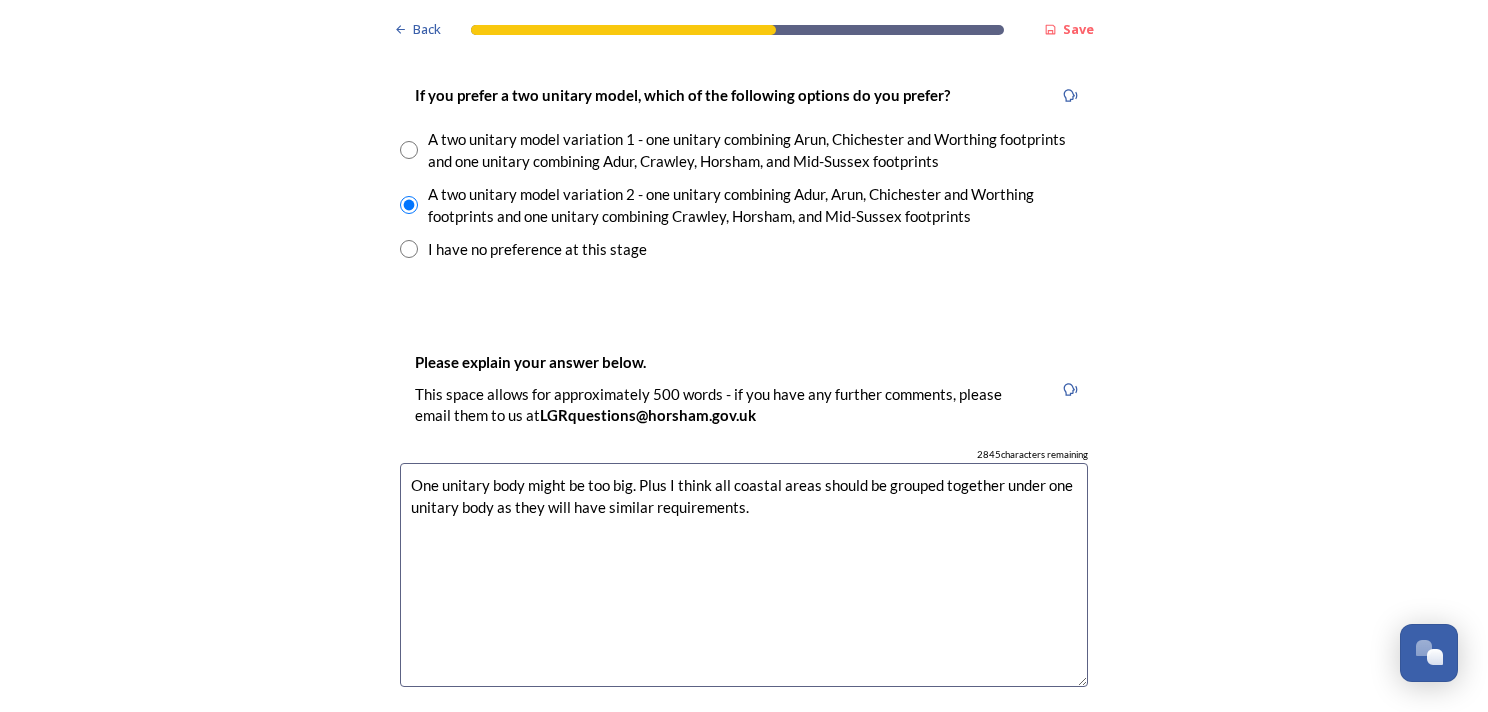 drag, startPoint x: 625, startPoint y: 475, endPoint x: 667, endPoint y: 459, distance: 44.94441 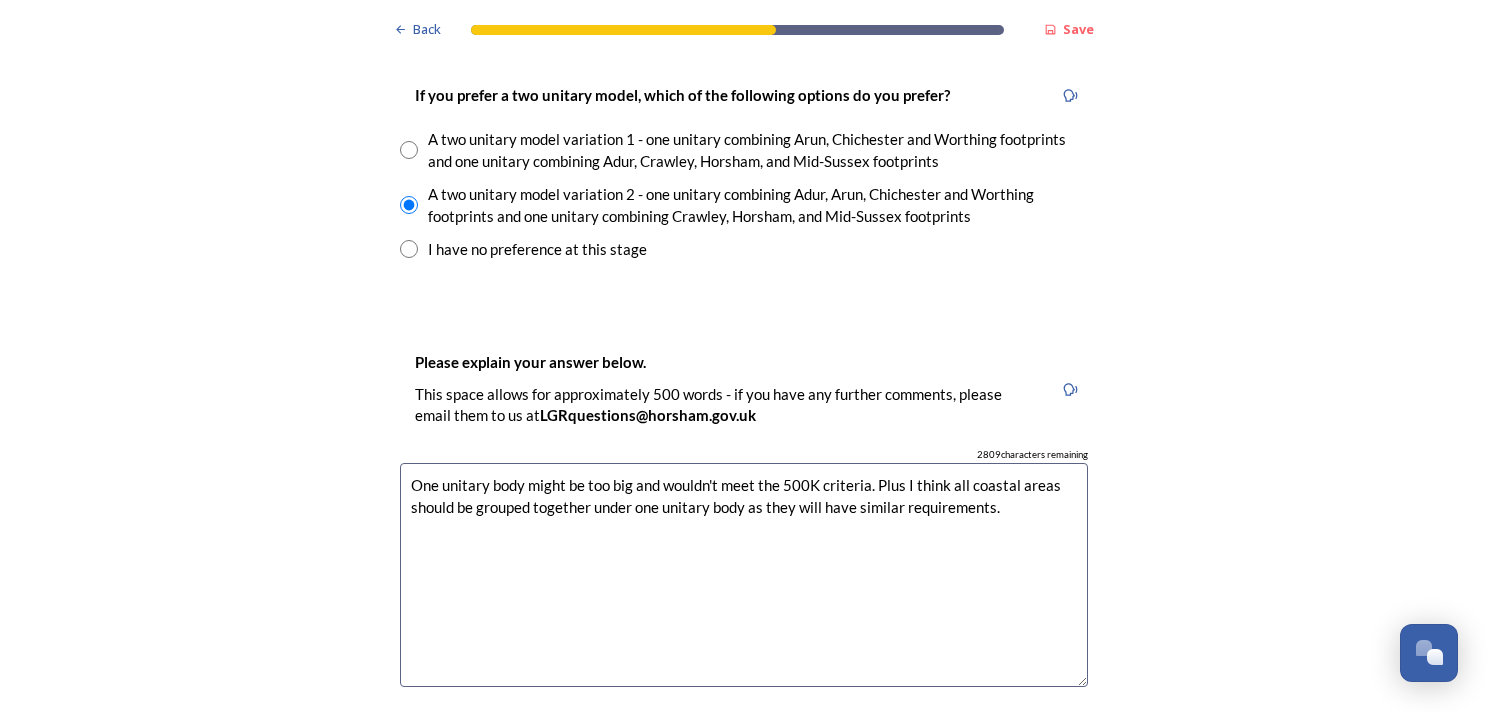 drag, startPoint x: 808, startPoint y: 481, endPoint x: 817, endPoint y: 464, distance: 19.235384 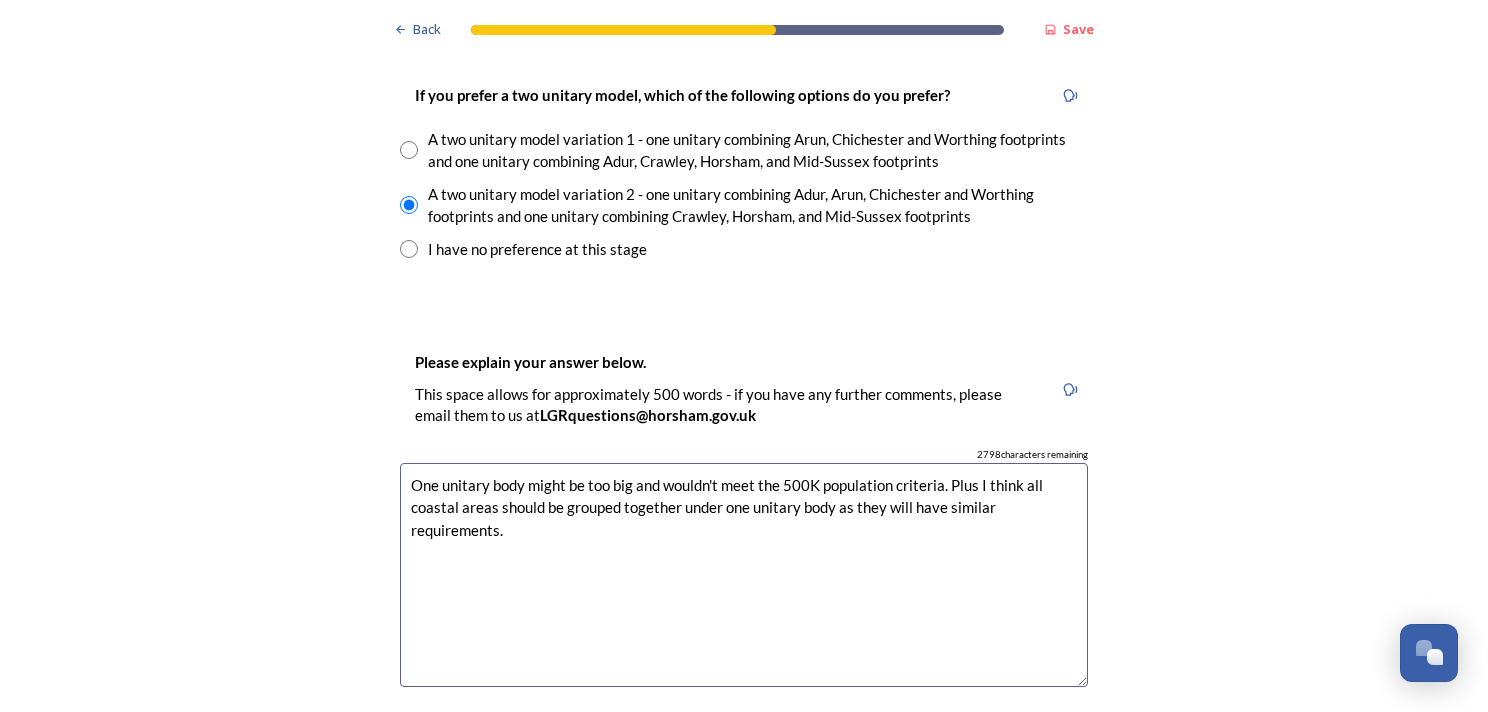 drag, startPoint x: 966, startPoint y: 487, endPoint x: 927, endPoint y: 472, distance: 41.785164 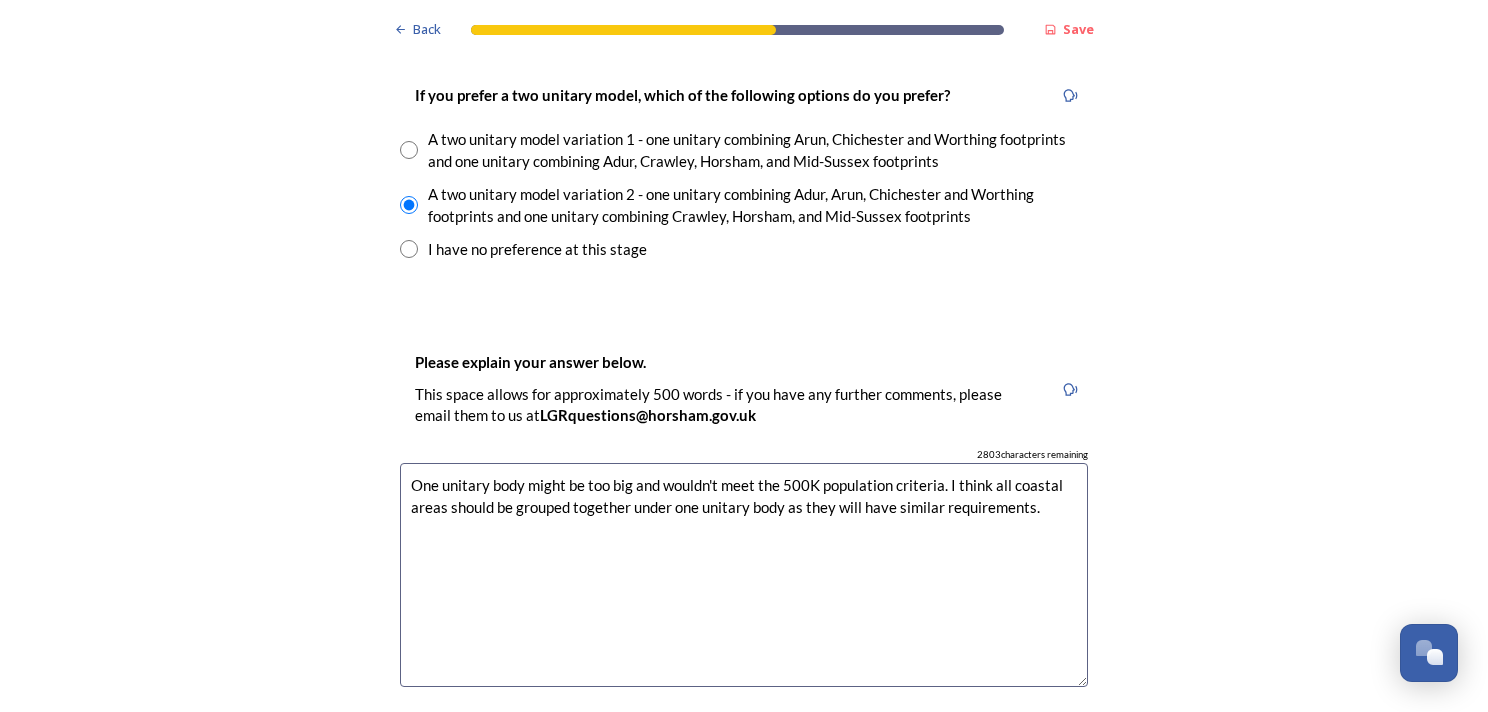 drag, startPoint x: 708, startPoint y: 477, endPoint x: 633, endPoint y: 475, distance: 75.026665 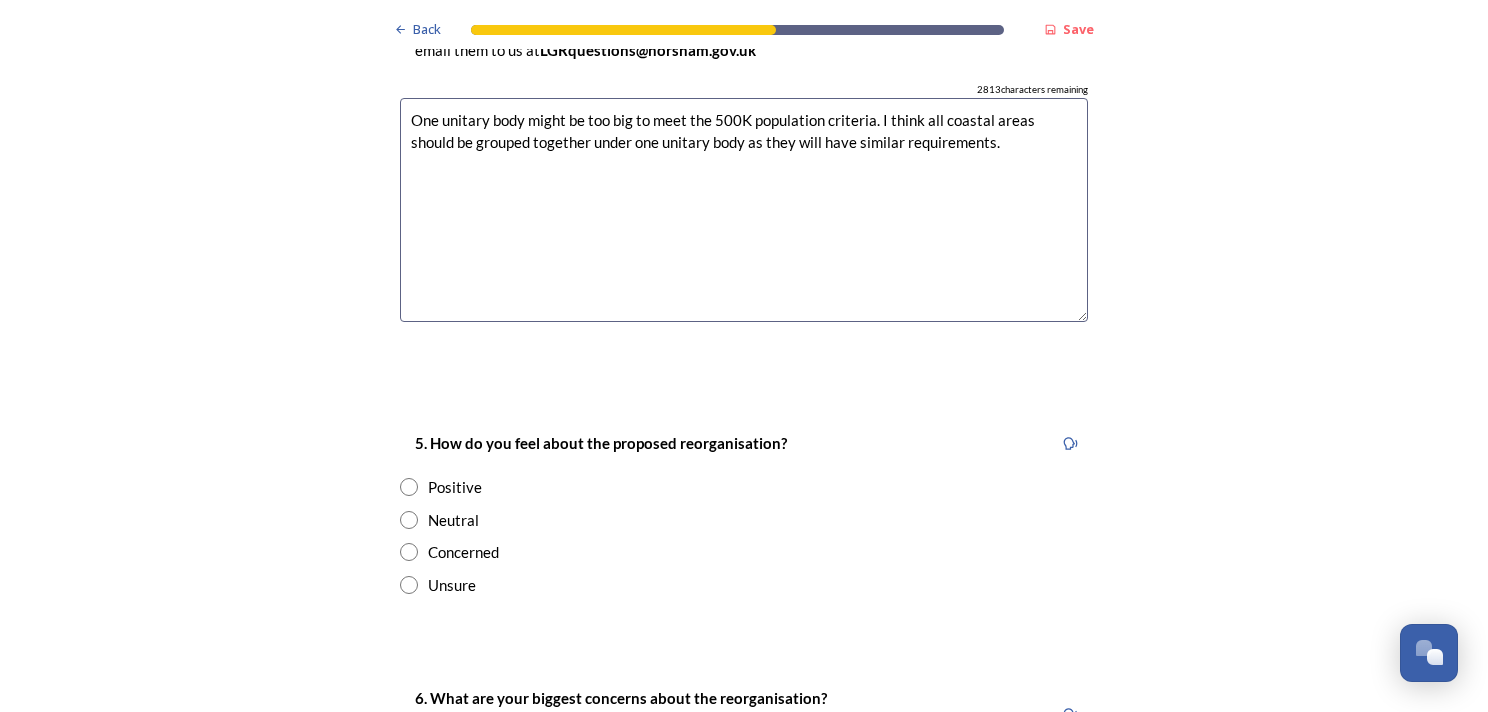 scroll, scrollTop: 3300, scrollLeft: 0, axis: vertical 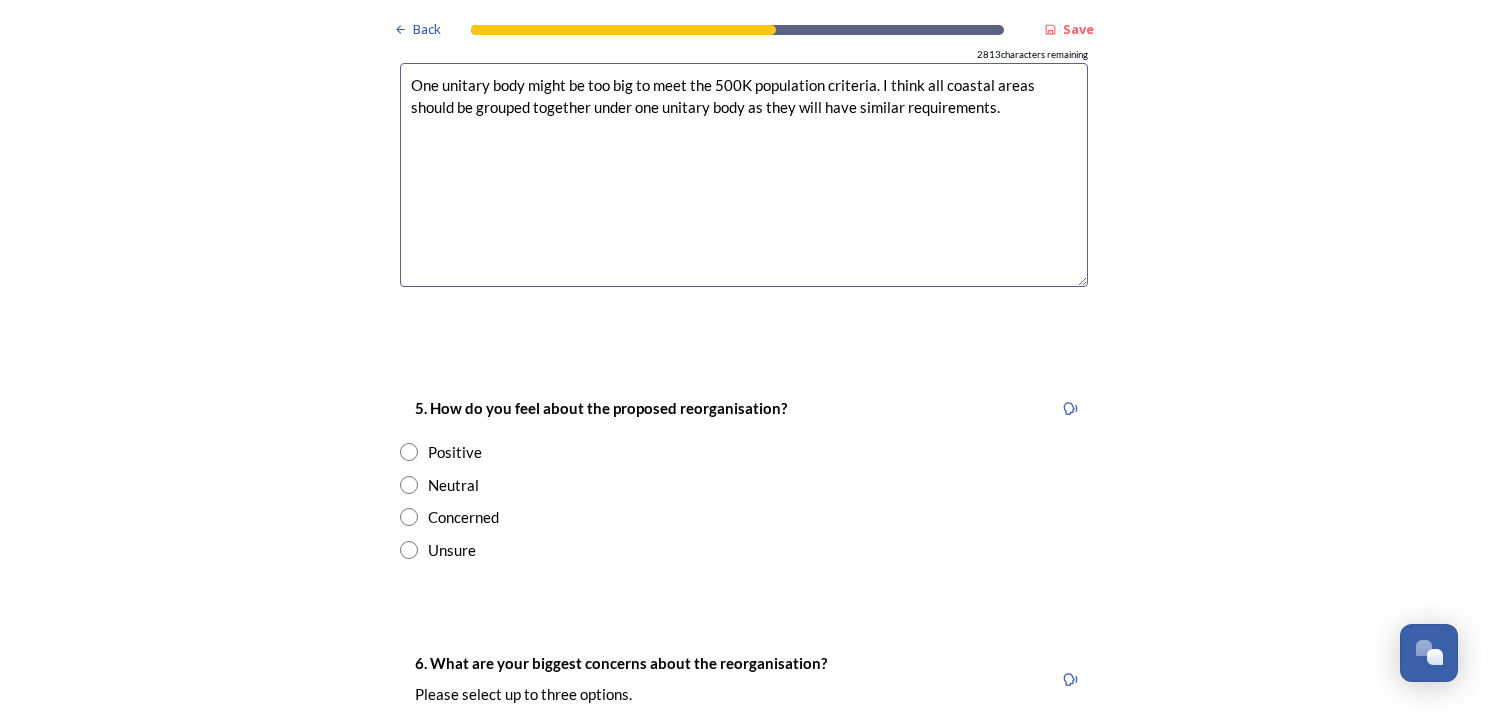 type on "One unitary body might be too big to meet the 500K population criteria. I think all coastal areas should be grouped together under one unitary body as they will have similar requirements." 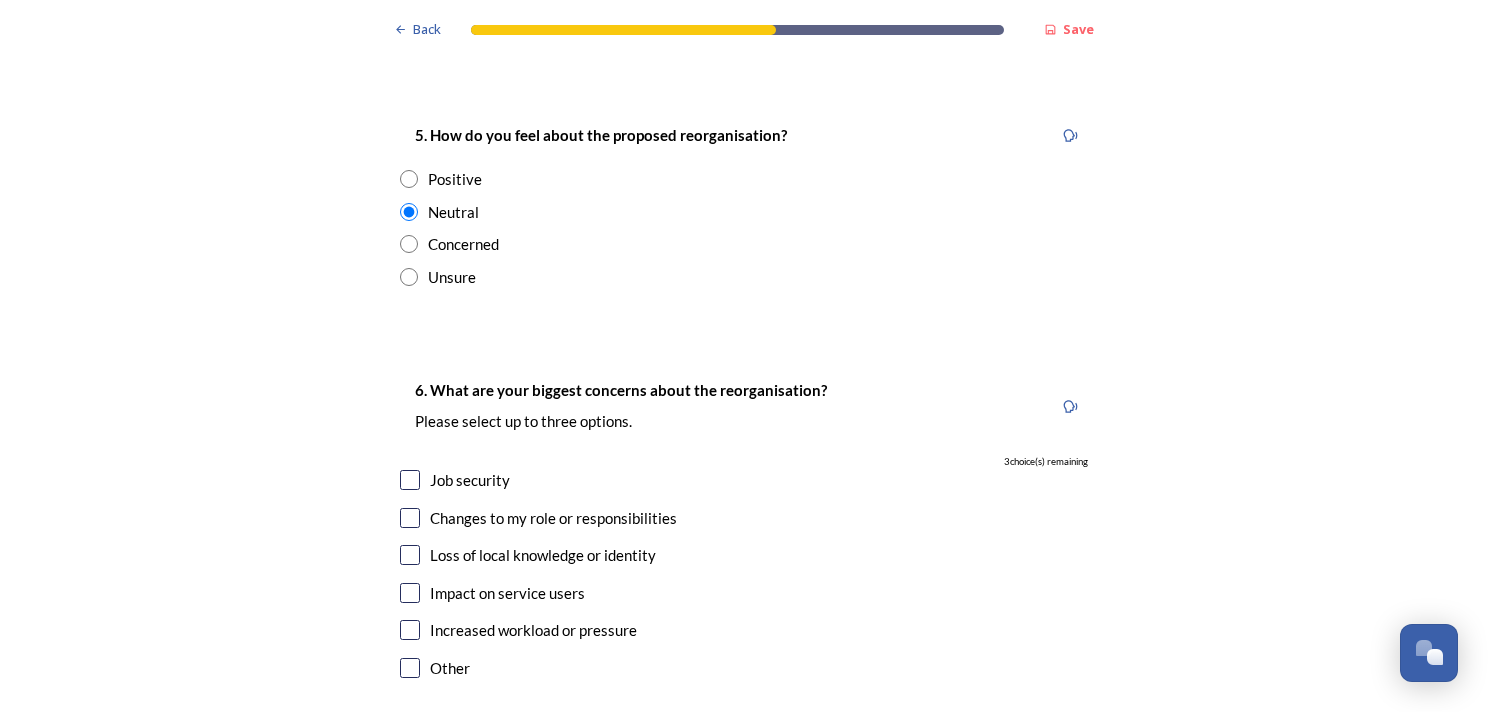 scroll, scrollTop: 3600, scrollLeft: 0, axis: vertical 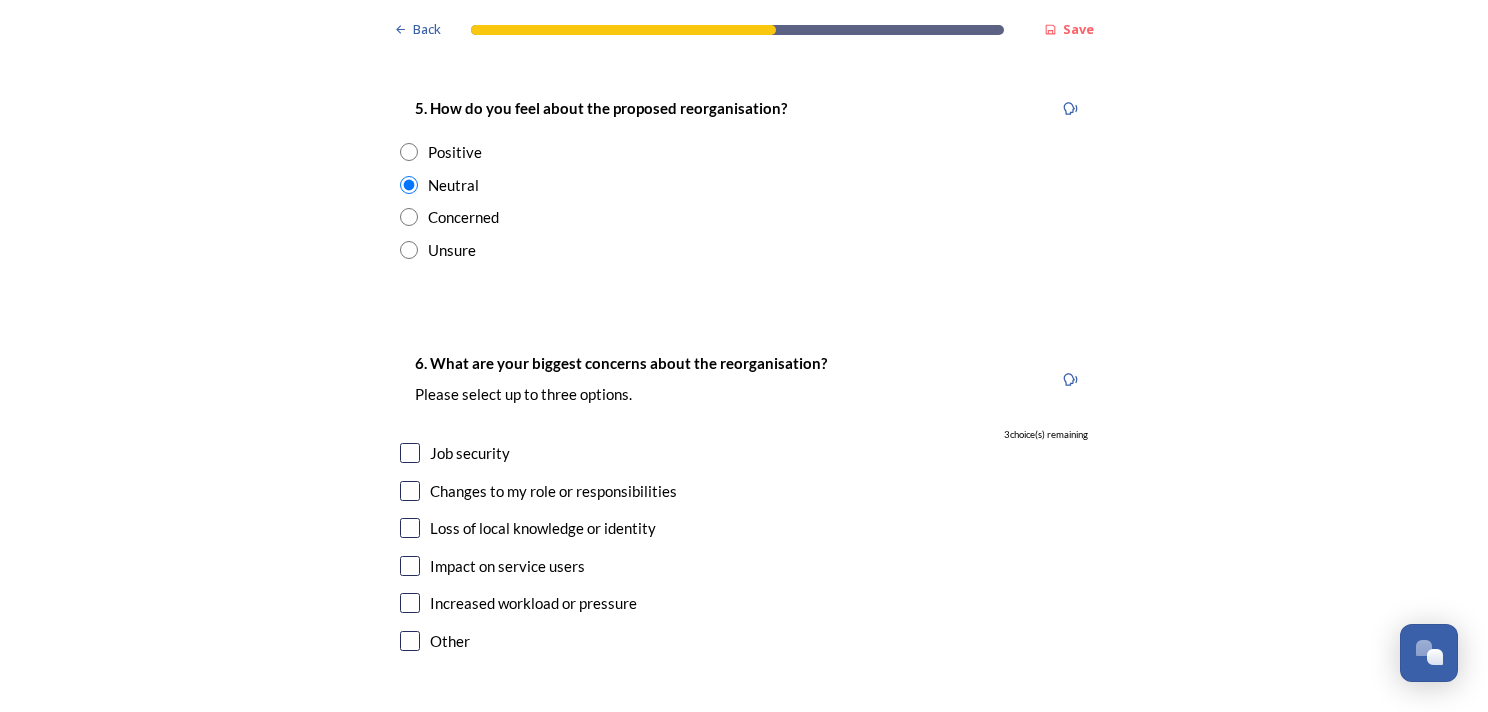 click at bounding box center (410, 491) 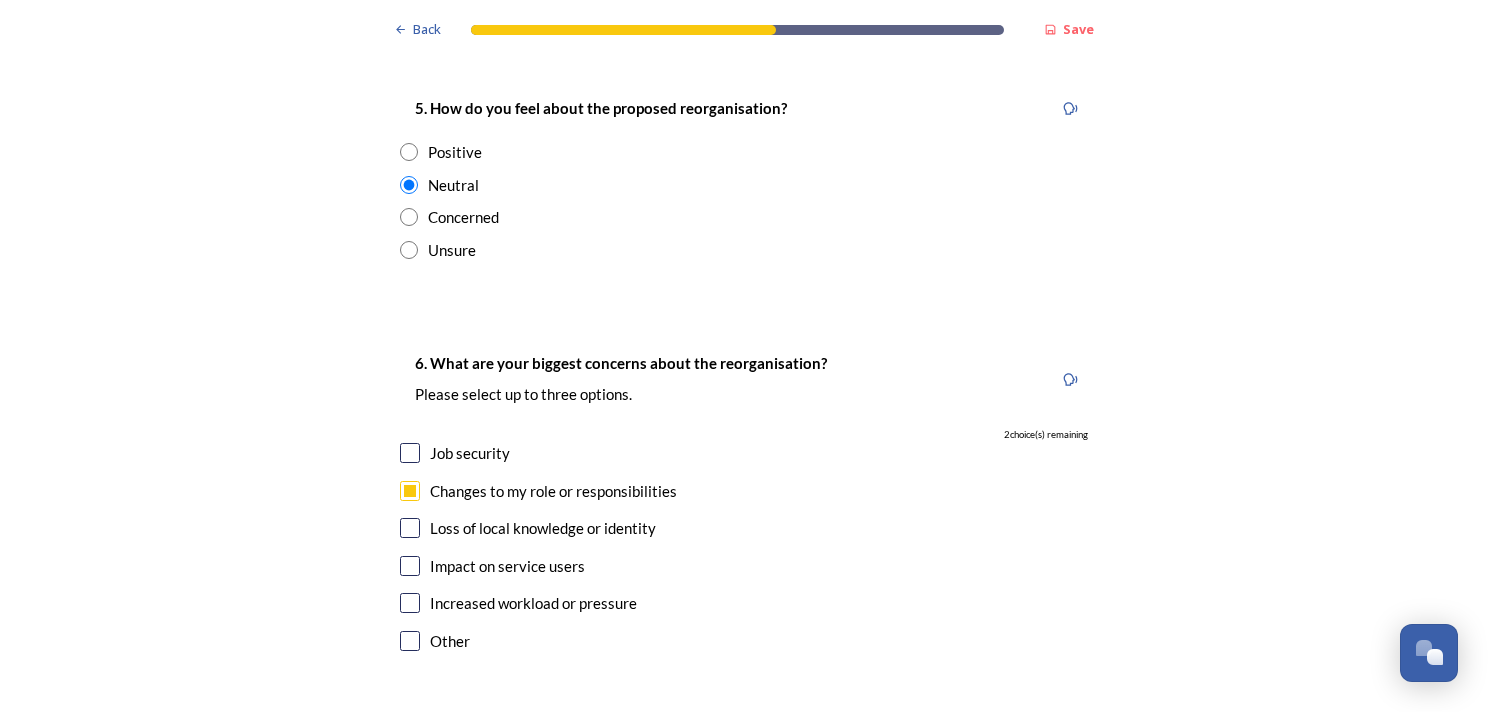click at bounding box center (410, 528) 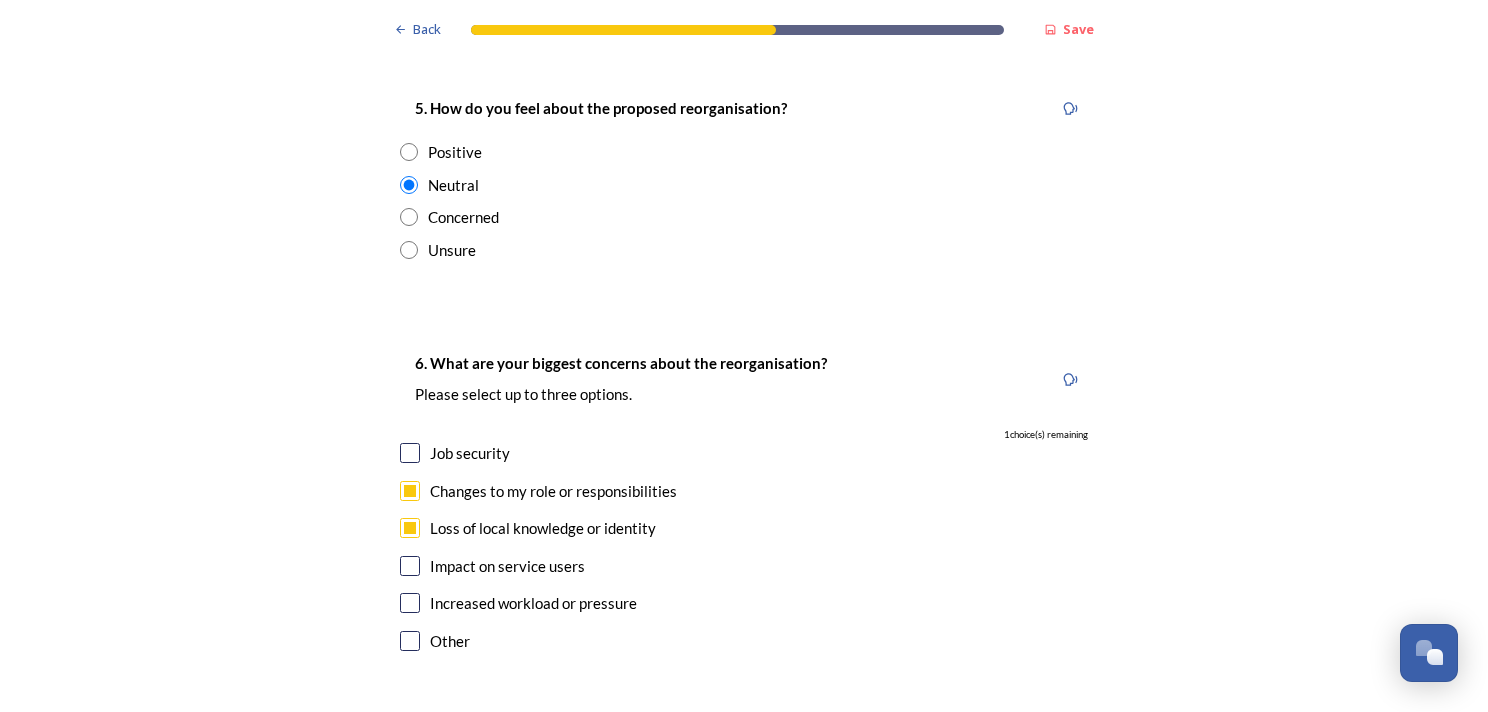 click at bounding box center [410, 566] 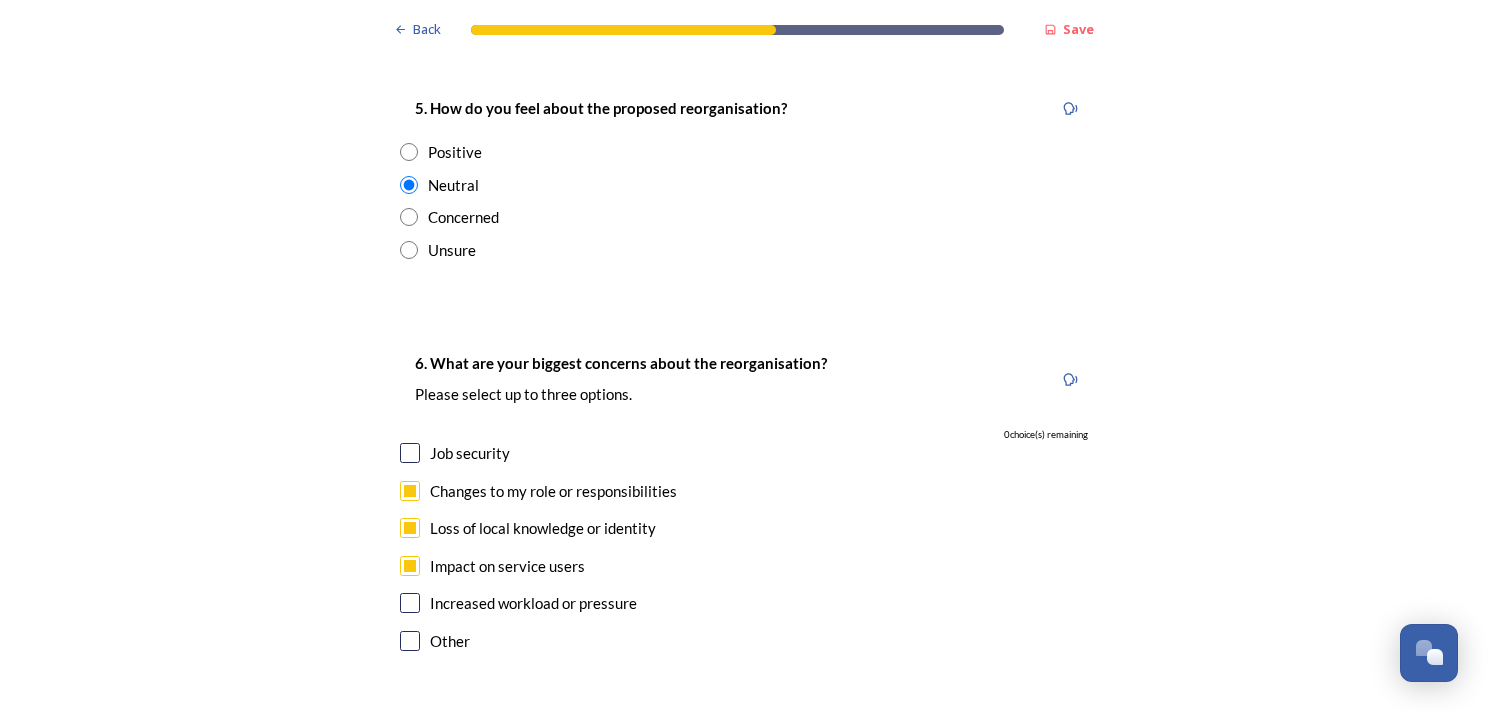 click at bounding box center [410, 453] 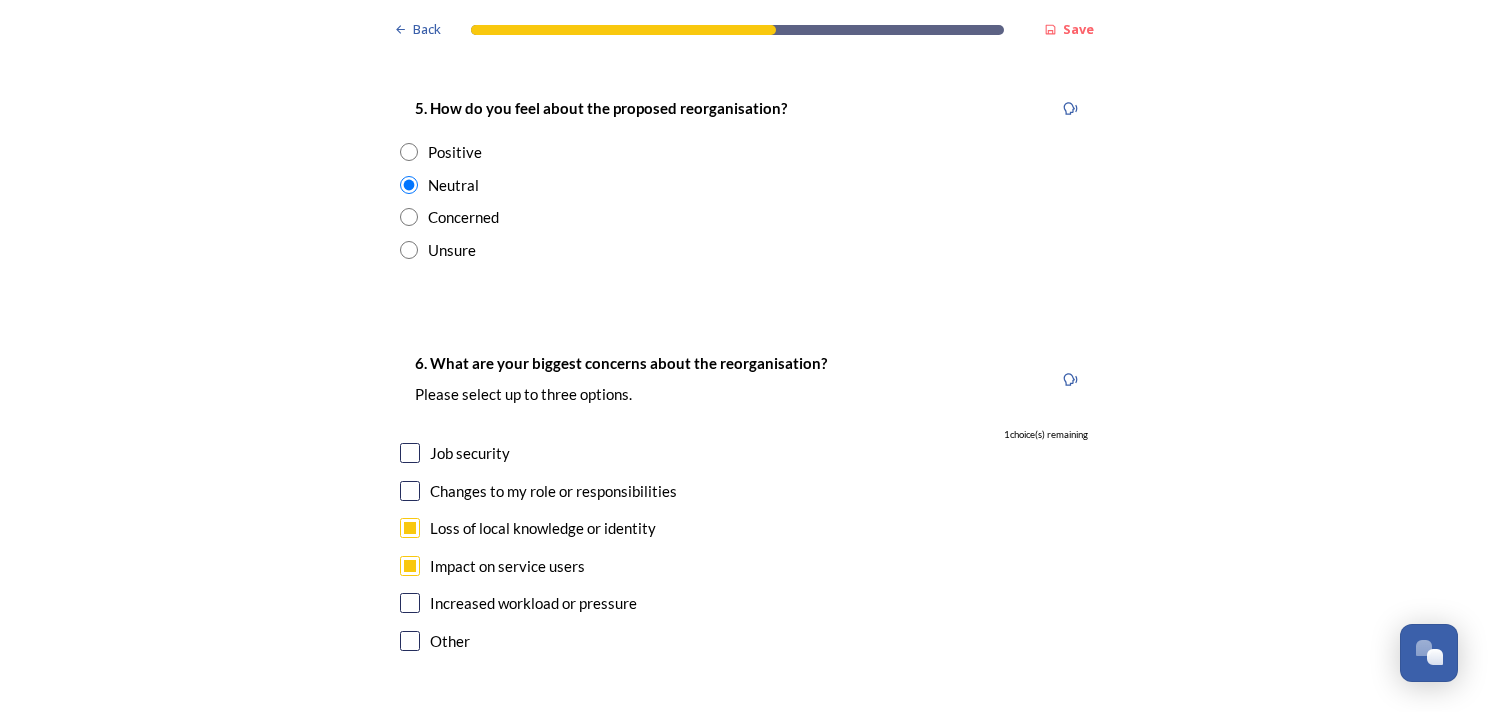 click at bounding box center [410, 491] 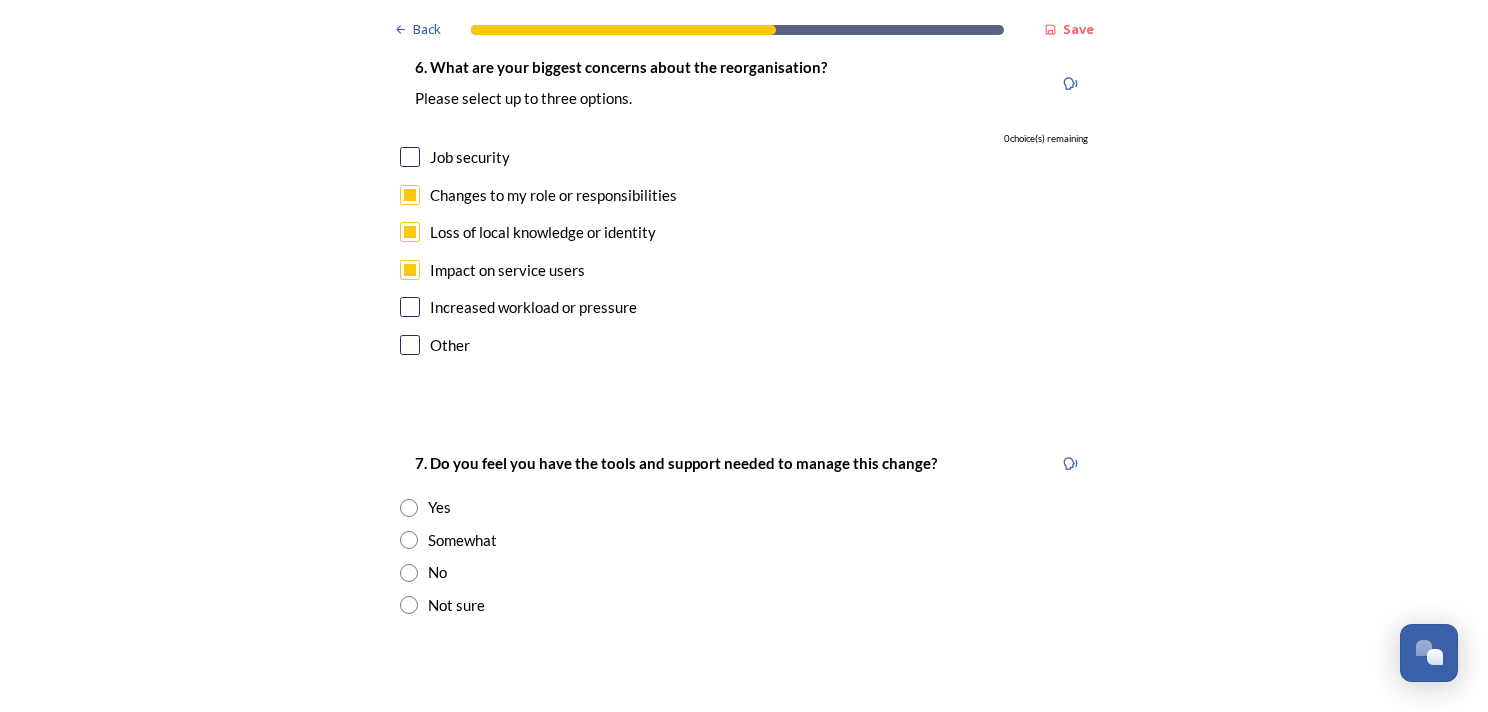 scroll, scrollTop: 3900, scrollLeft: 0, axis: vertical 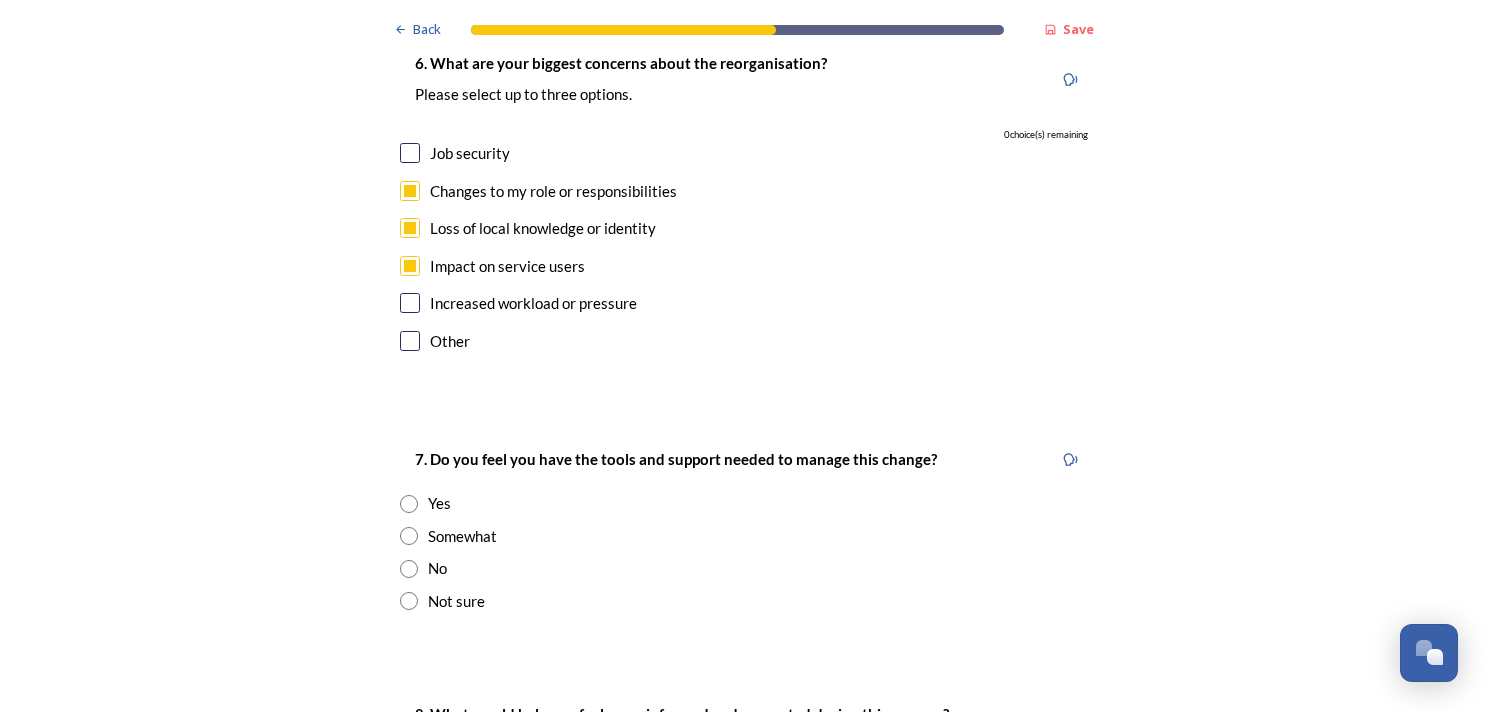 click at bounding box center (409, 536) 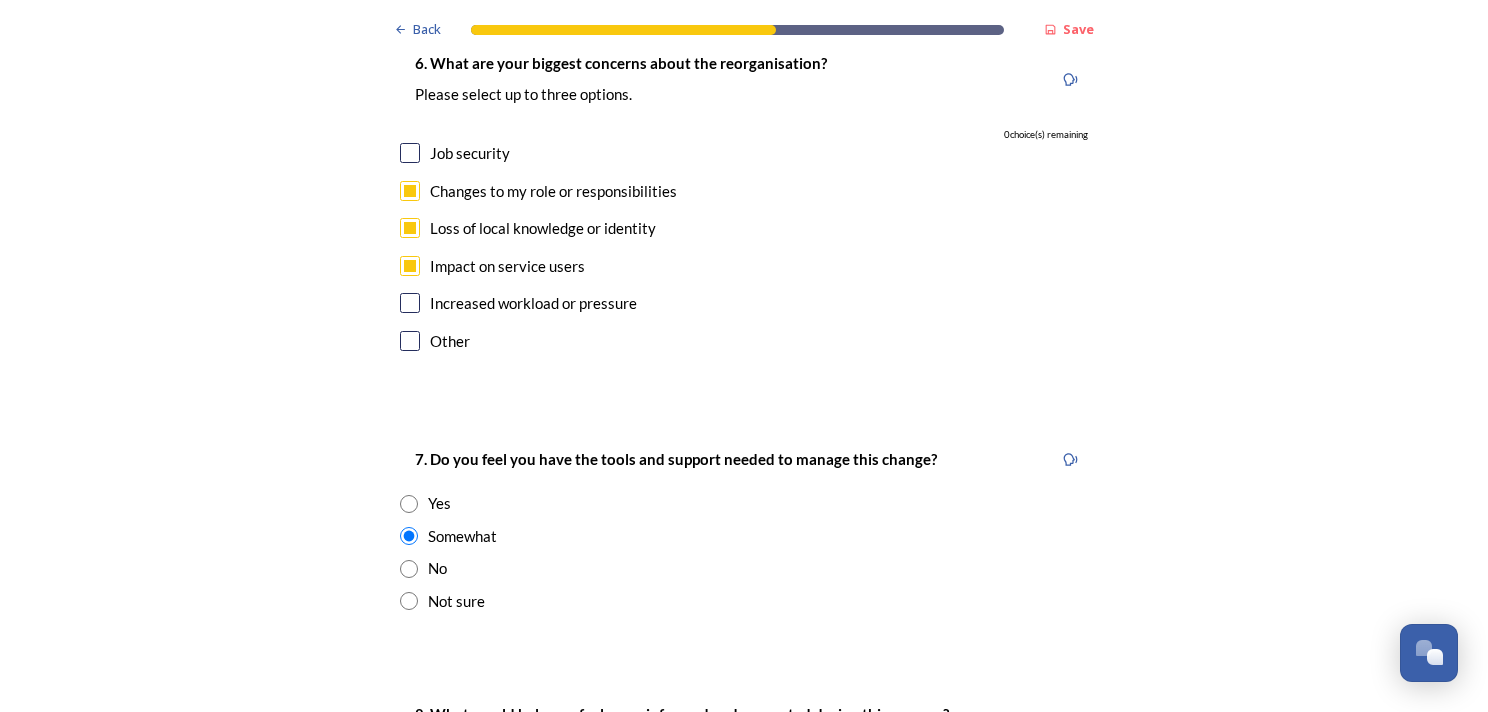 click on "Not sure" at bounding box center [744, 601] 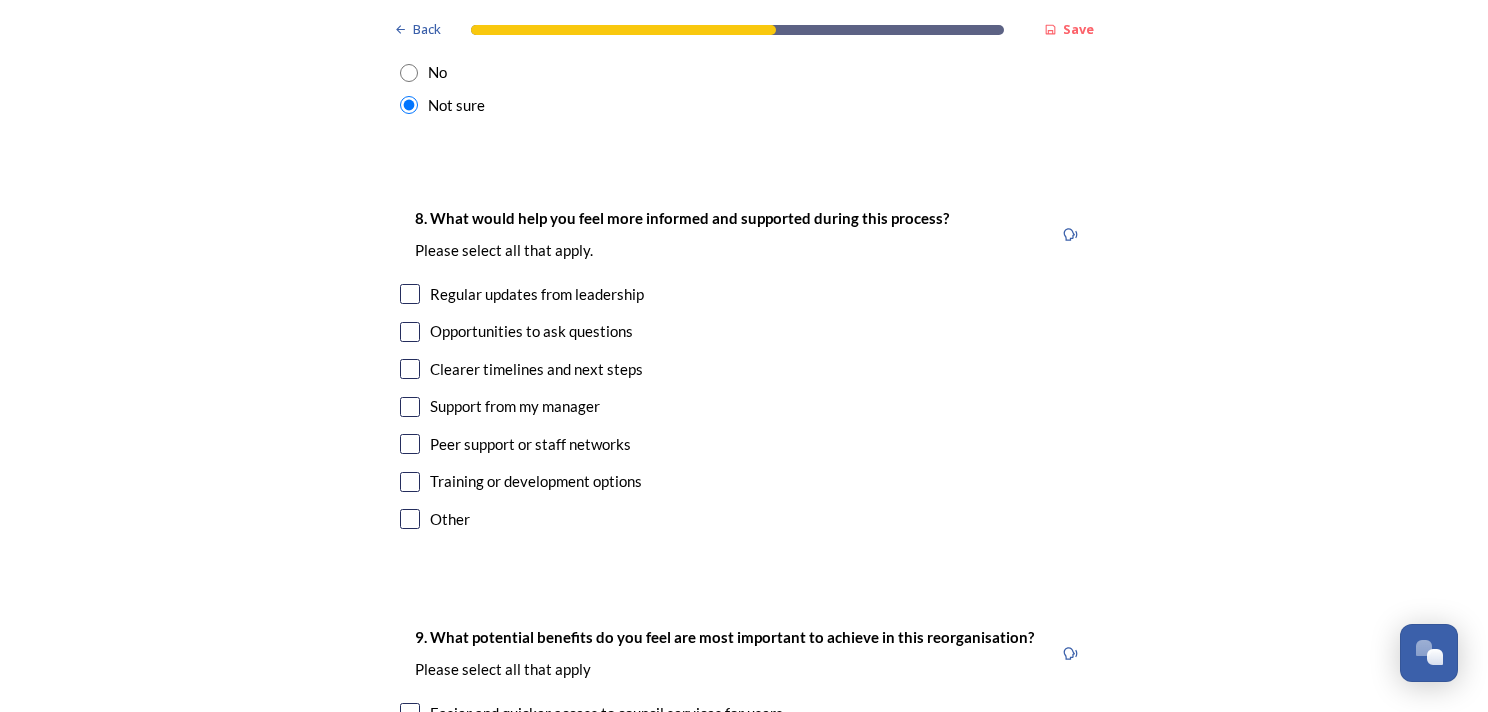 scroll, scrollTop: 4400, scrollLeft: 0, axis: vertical 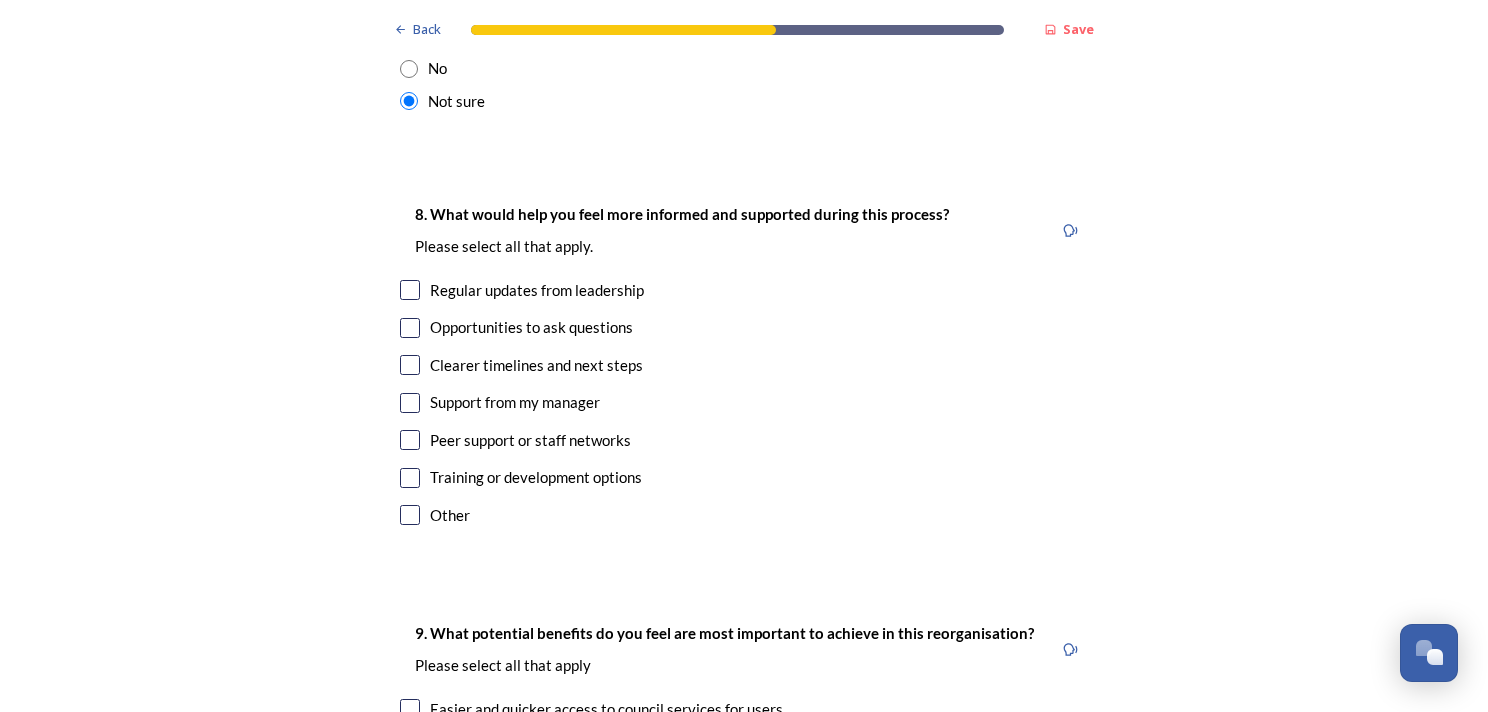 click at bounding box center [410, 478] 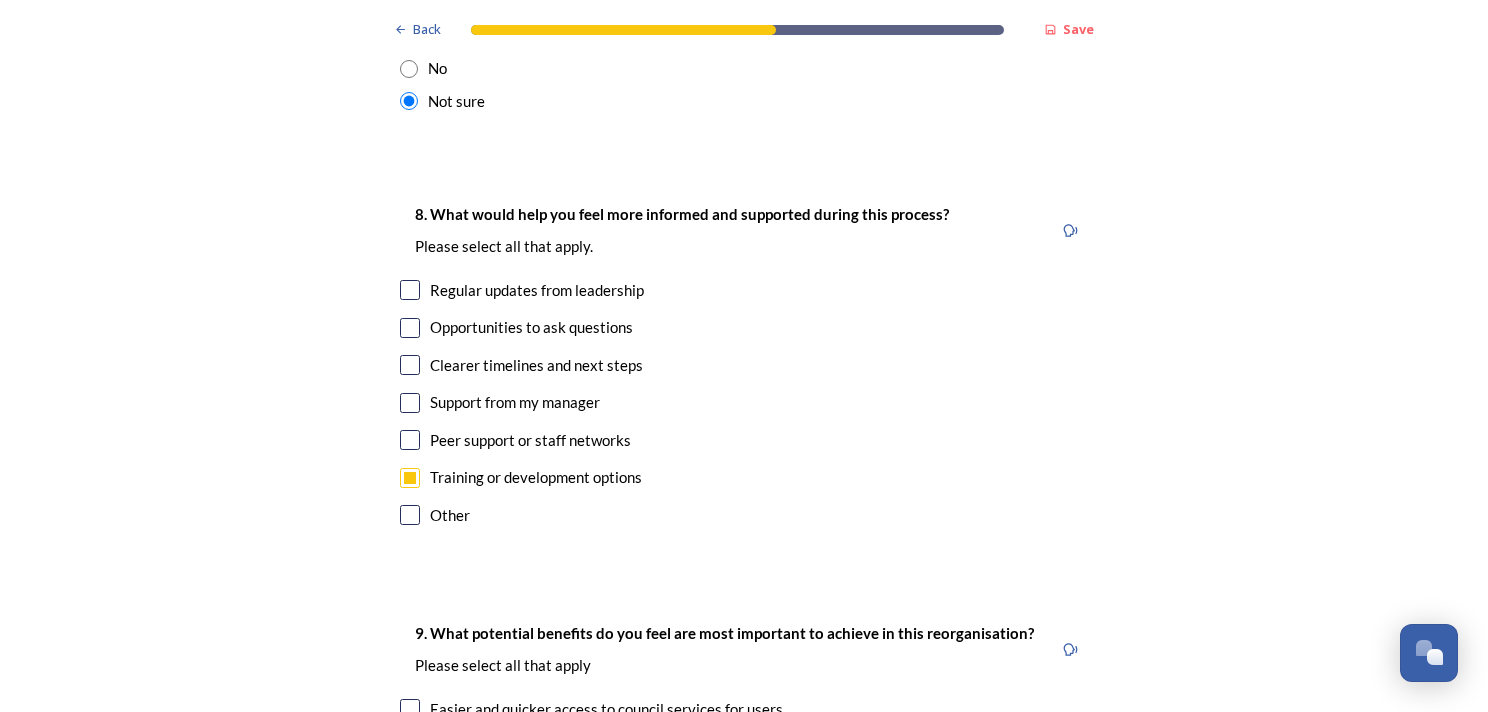 click at bounding box center (410, 403) 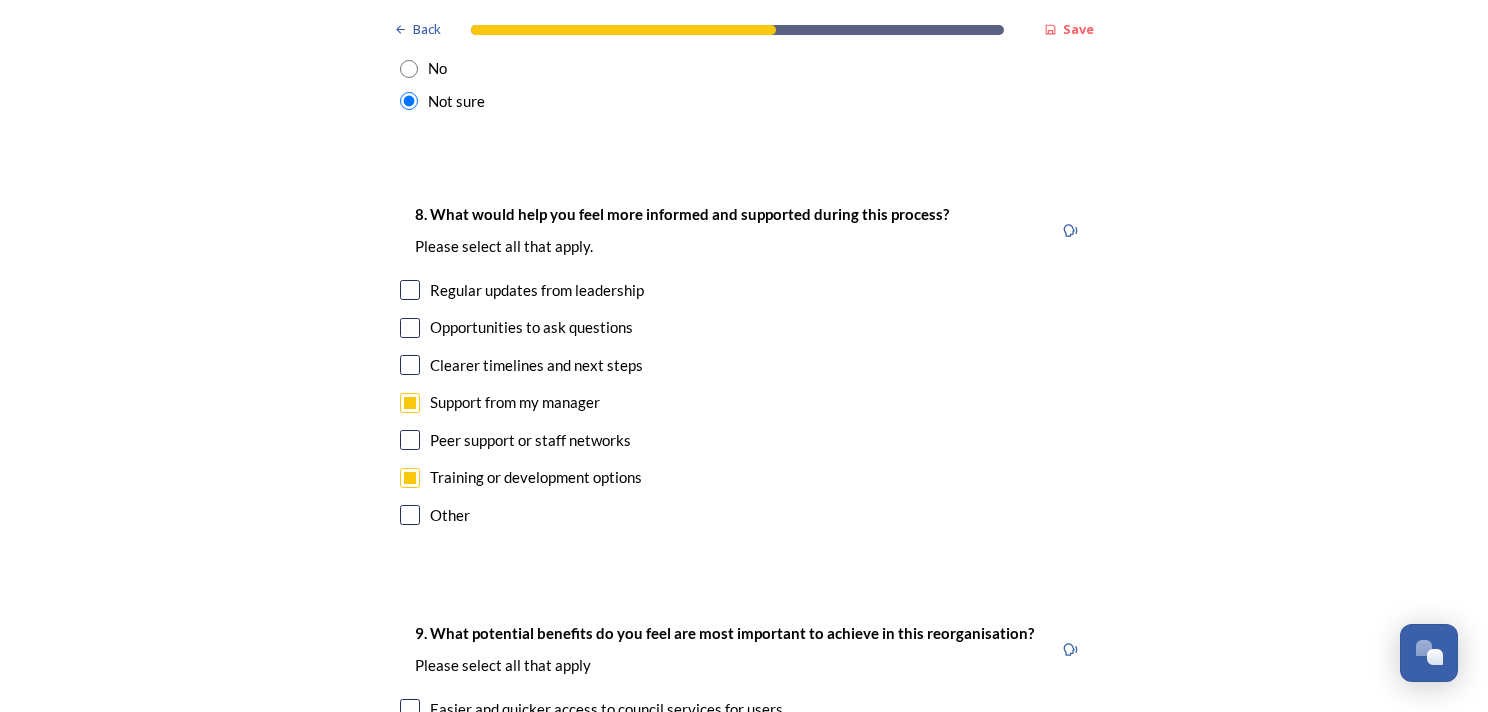 click at bounding box center (410, 403) 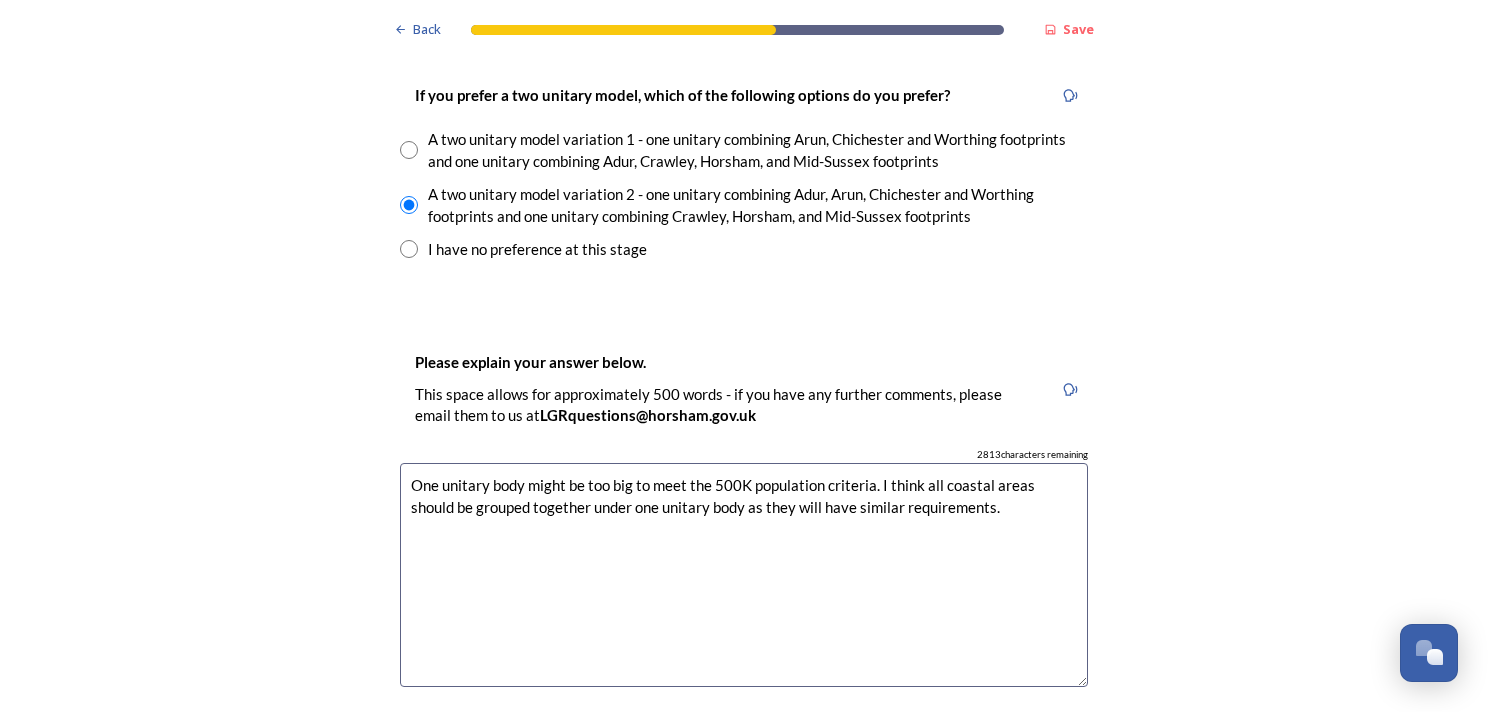 scroll, scrollTop: 3400, scrollLeft: 0, axis: vertical 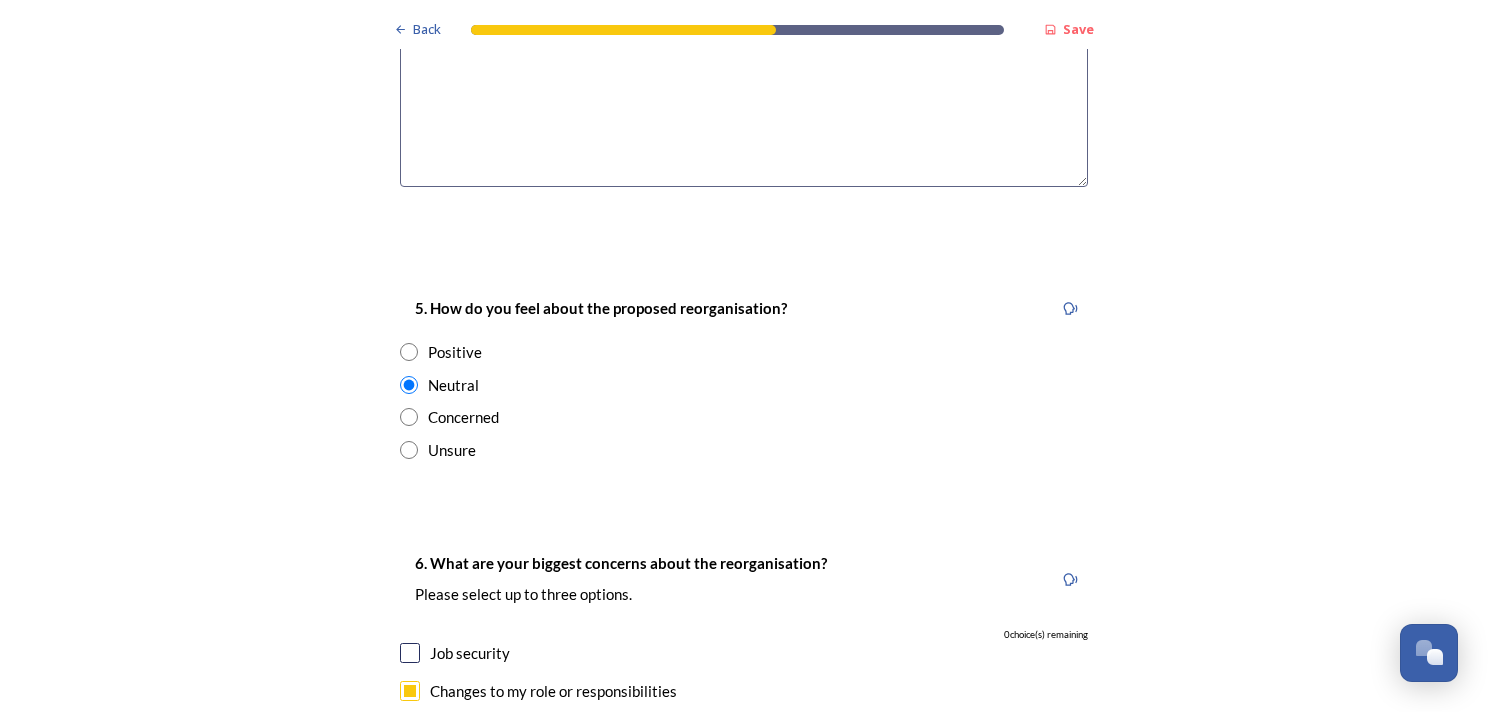 click at bounding box center [409, 417] 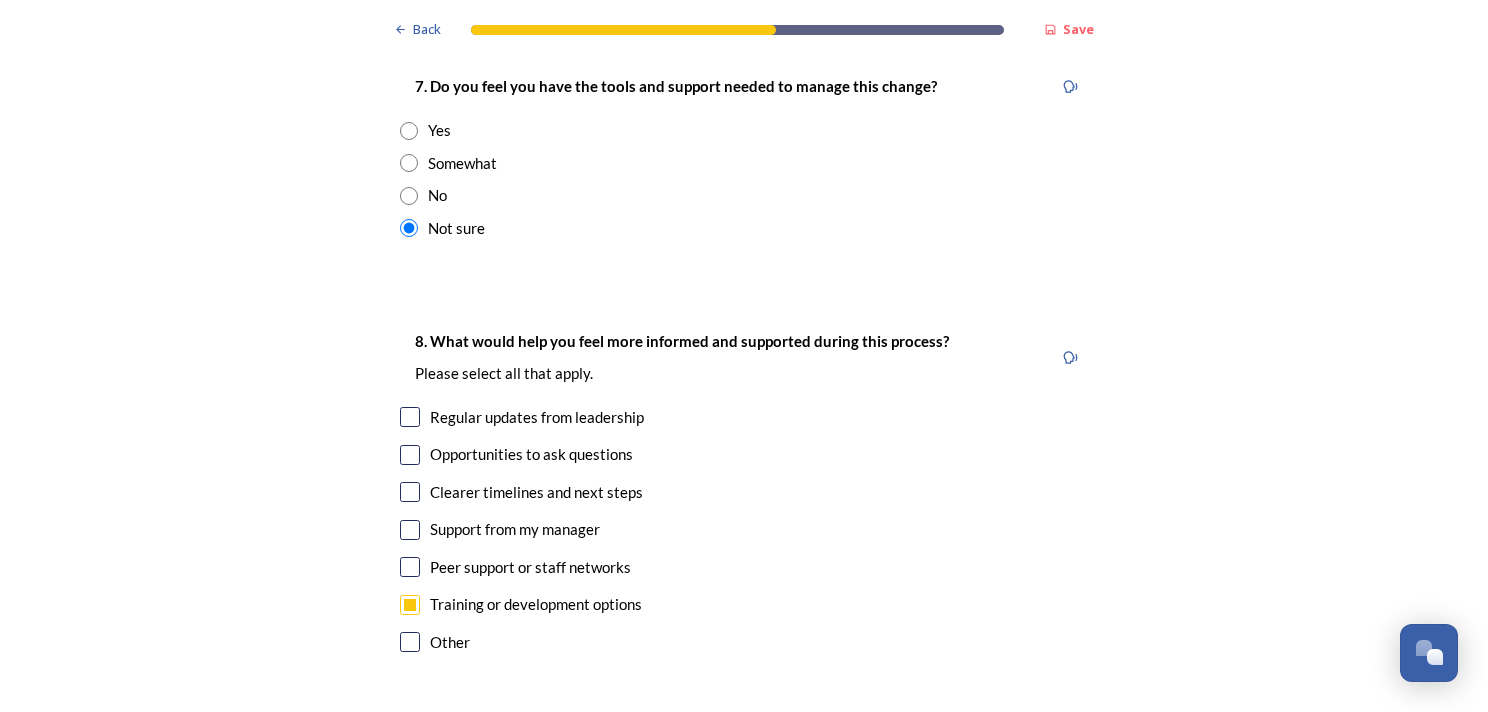scroll, scrollTop: 4300, scrollLeft: 0, axis: vertical 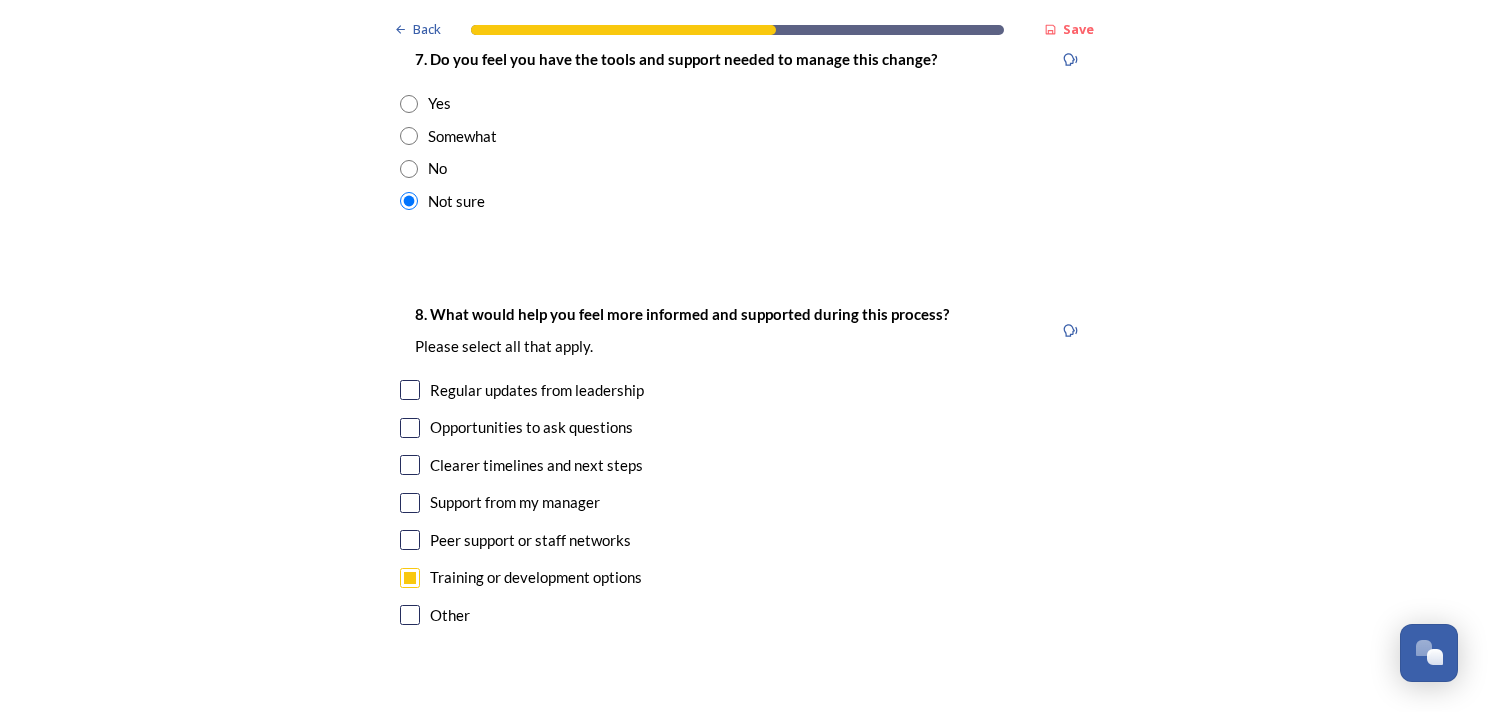 click at bounding box center [410, 465] 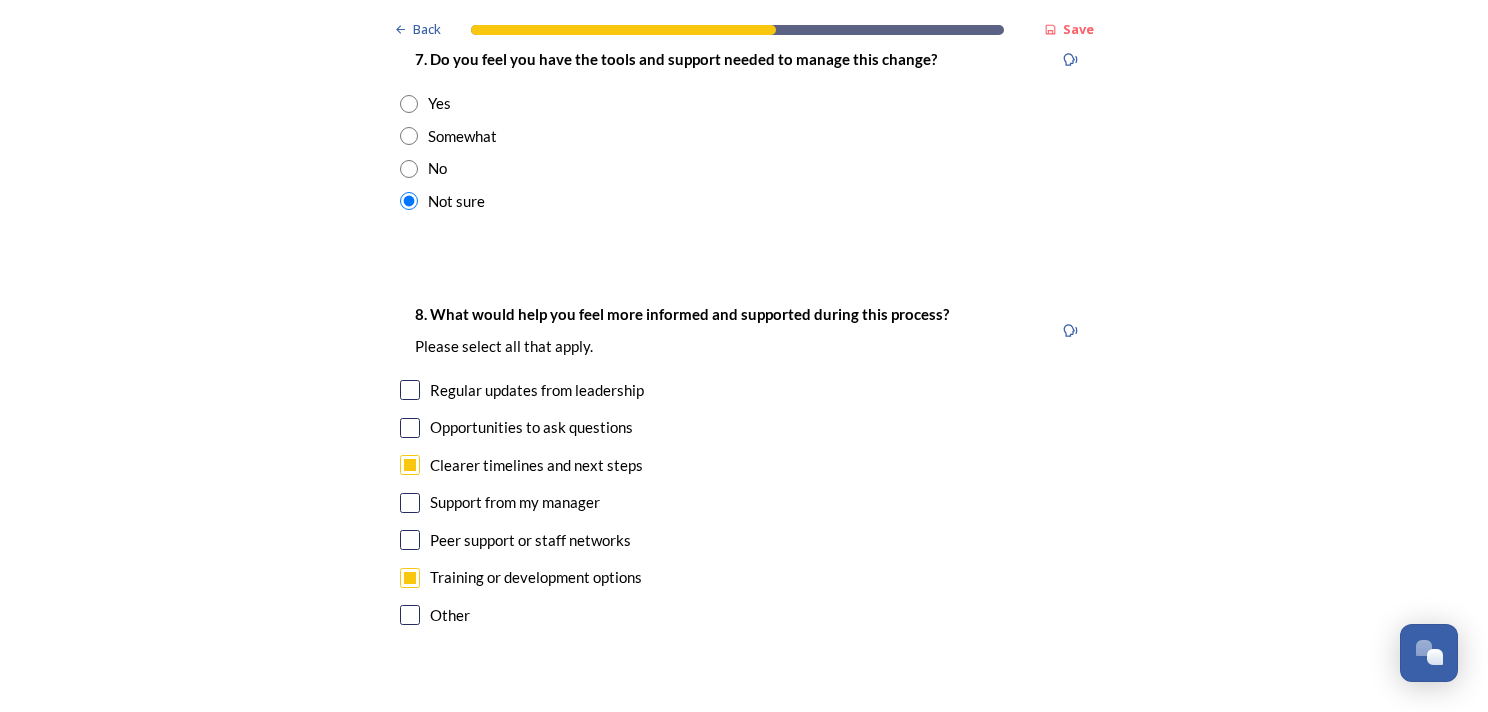 click at bounding box center (410, 390) 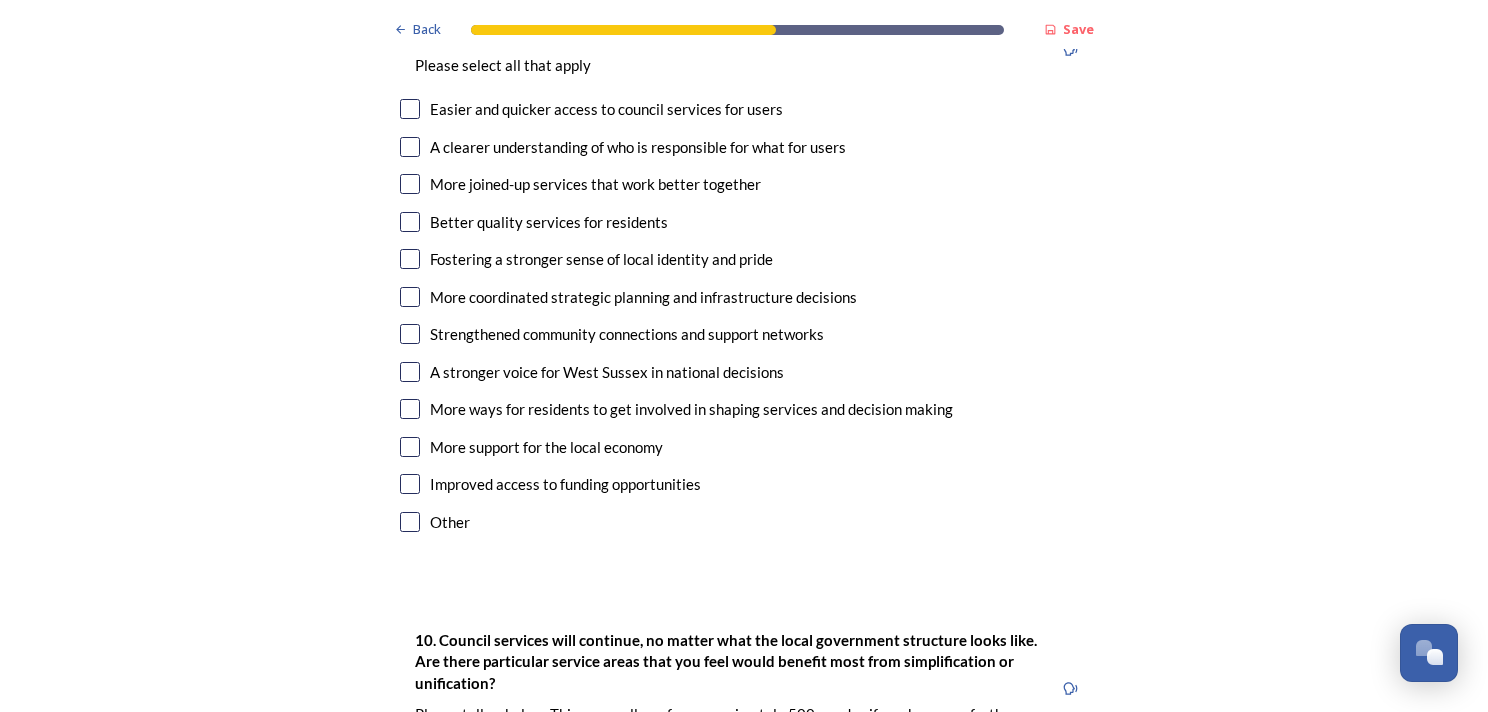 scroll, scrollTop: 4900, scrollLeft: 0, axis: vertical 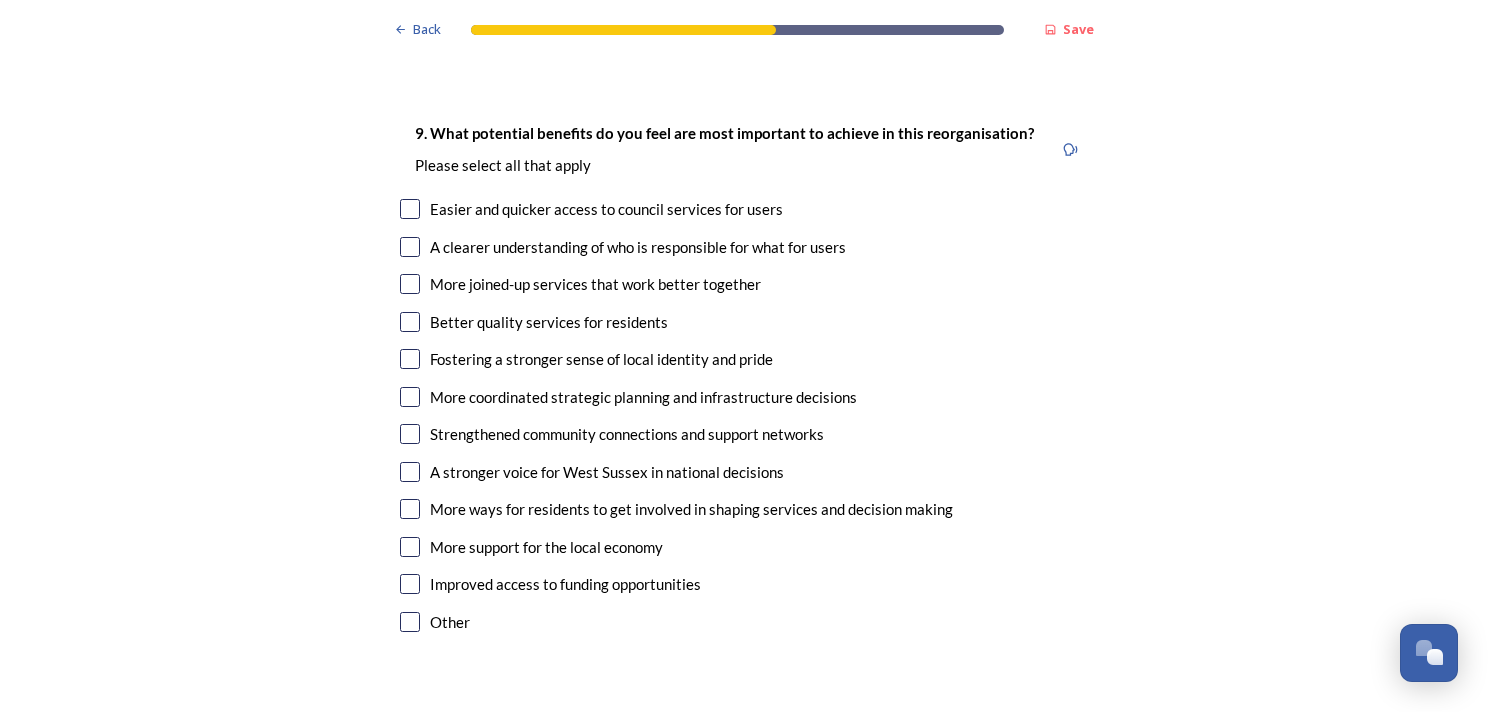click at bounding box center (410, 247) 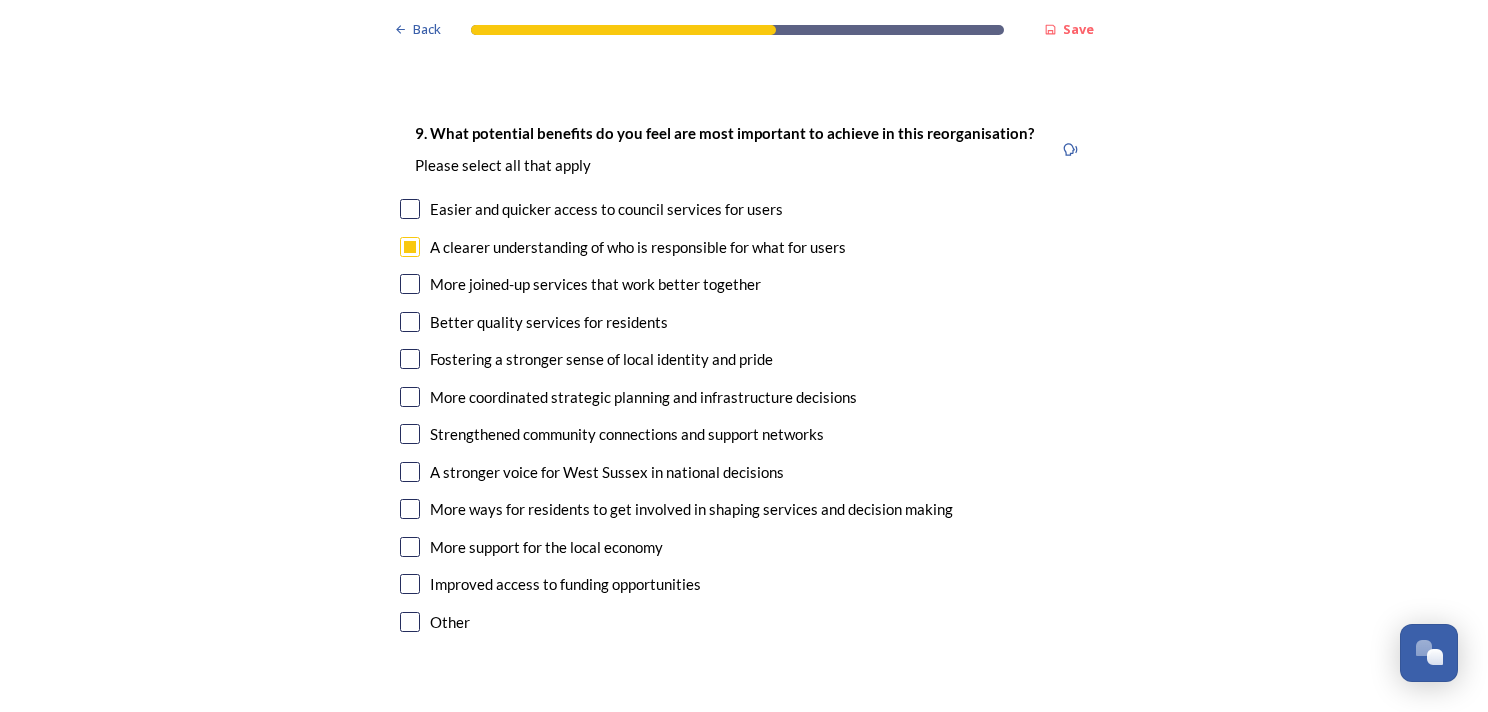 click at bounding box center (410, 284) 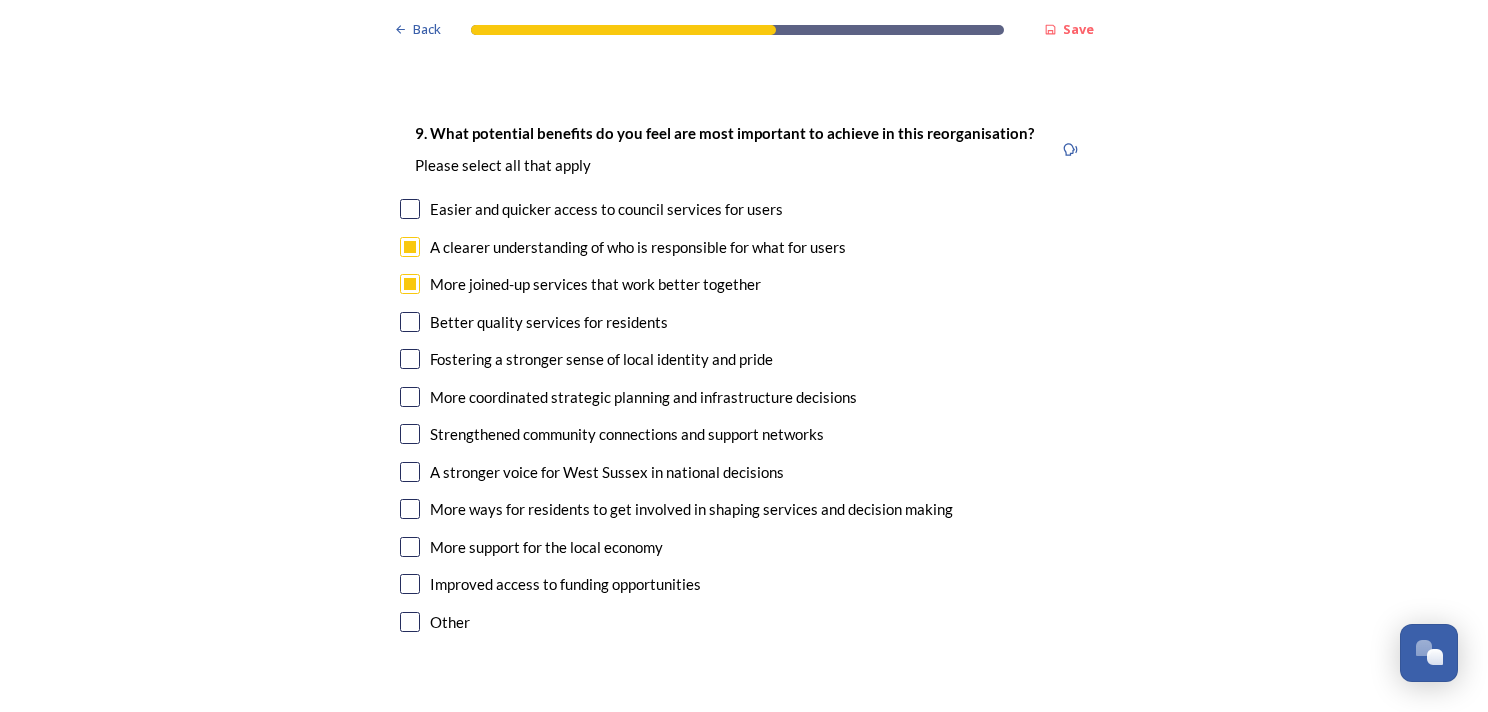 click at bounding box center [410, 397] 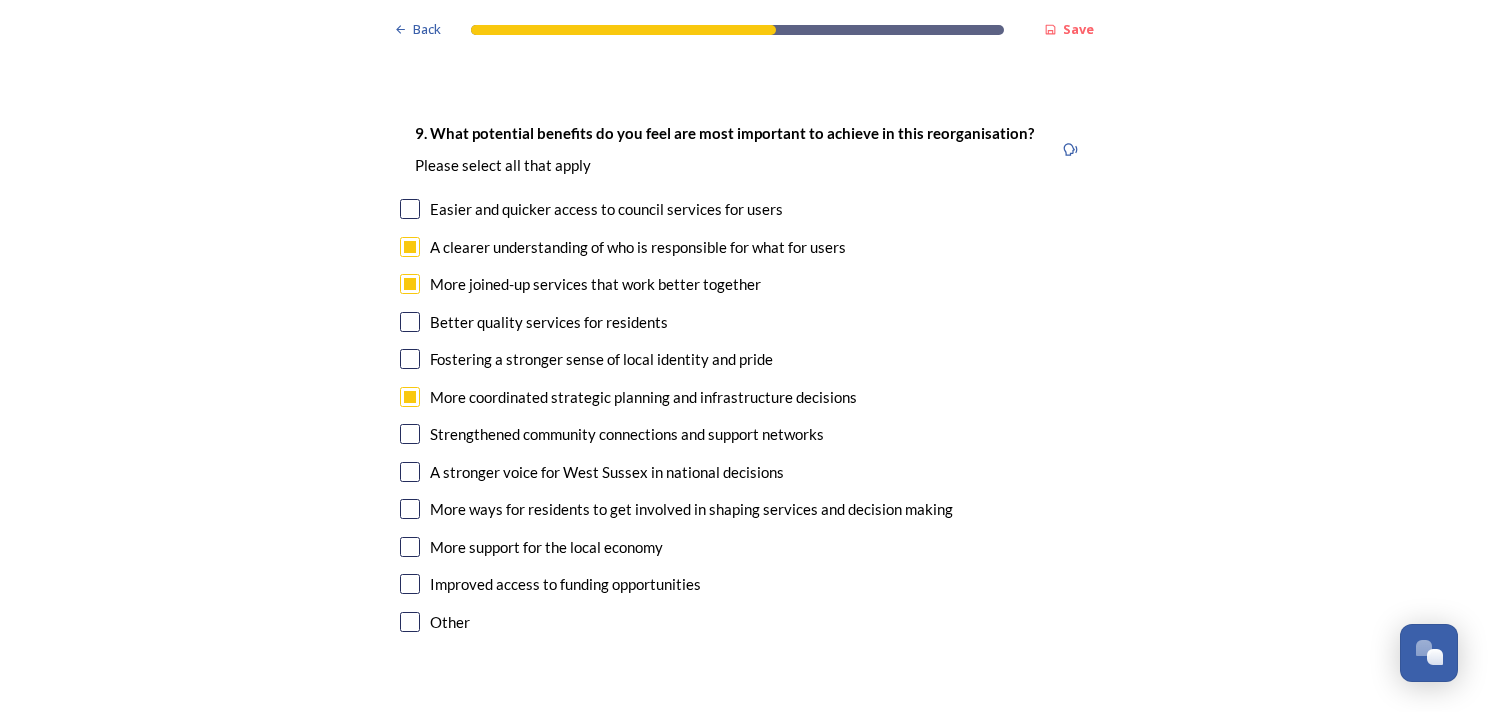click at bounding box center [410, 434] 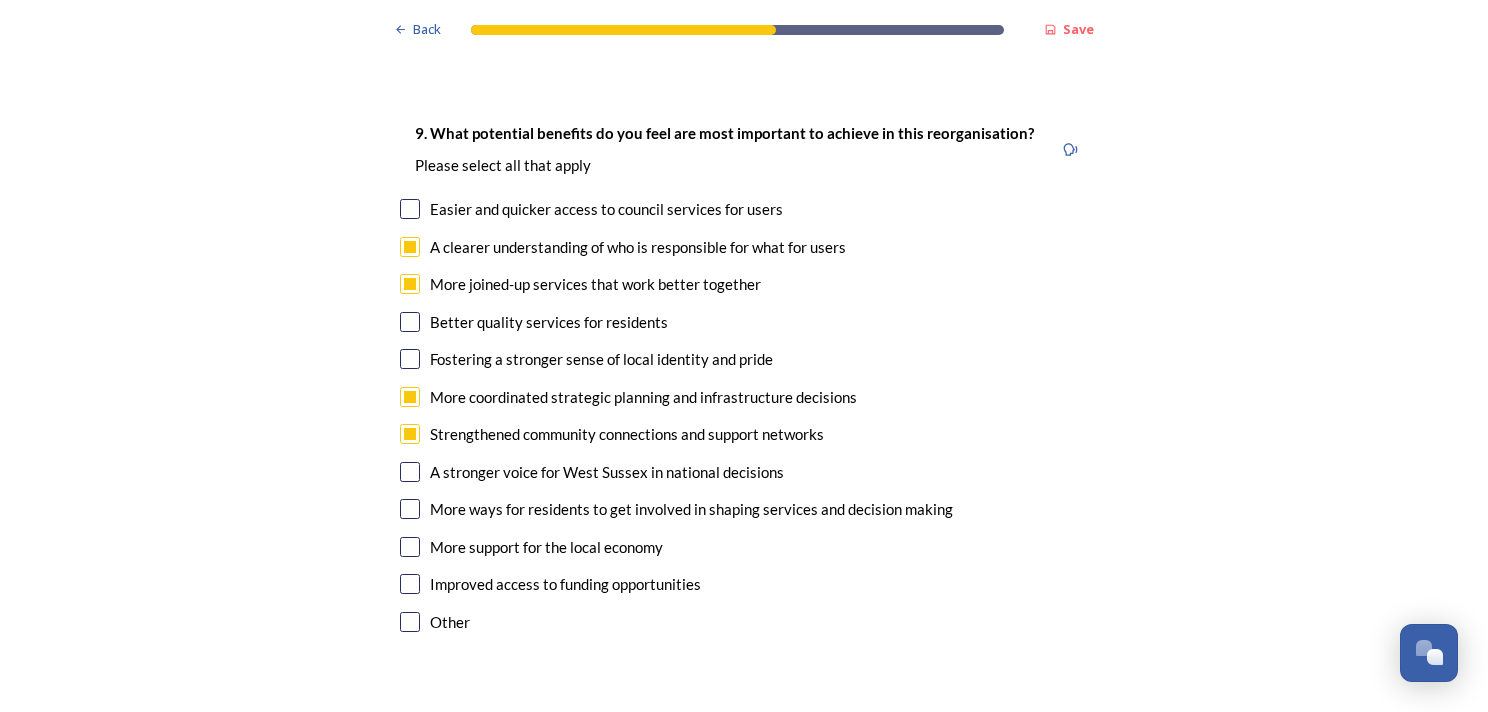 click at bounding box center (410, 434) 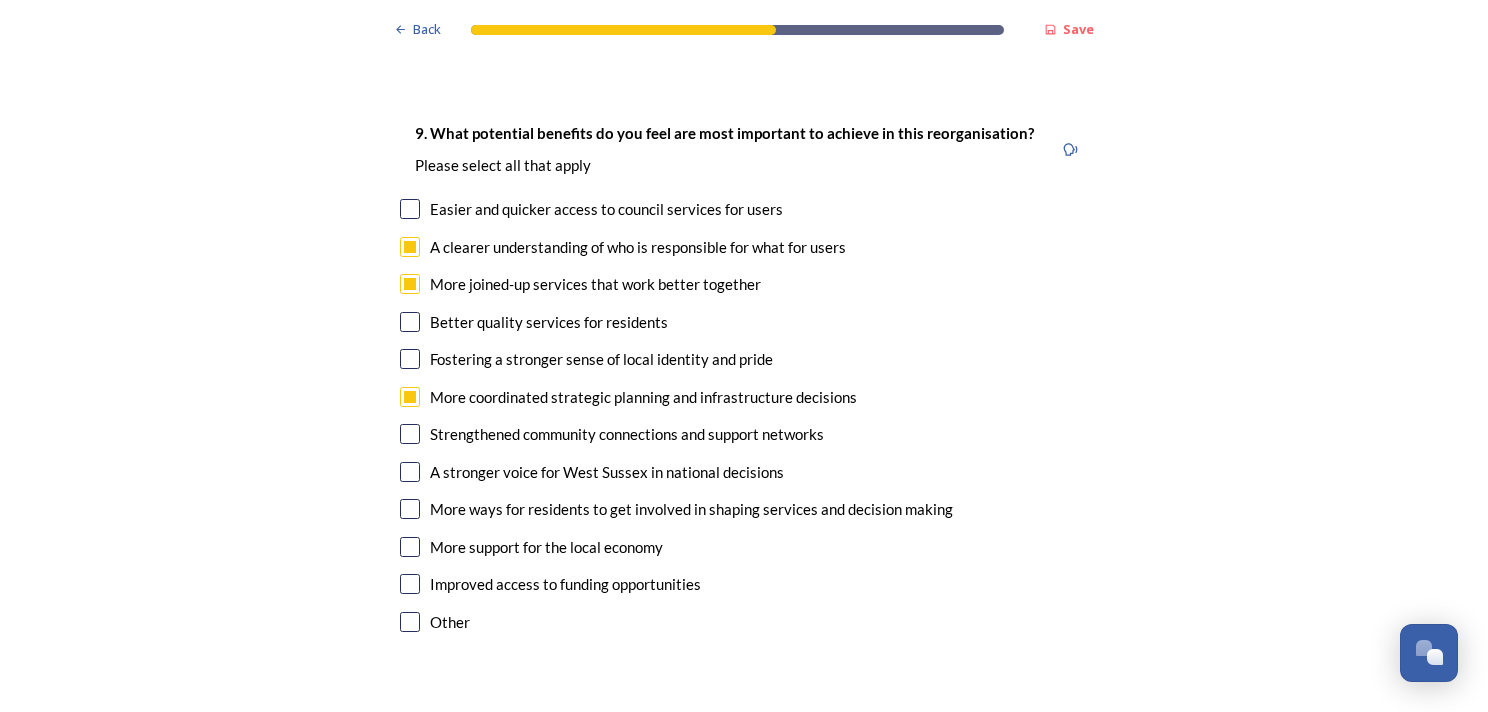 click at bounding box center [410, 472] 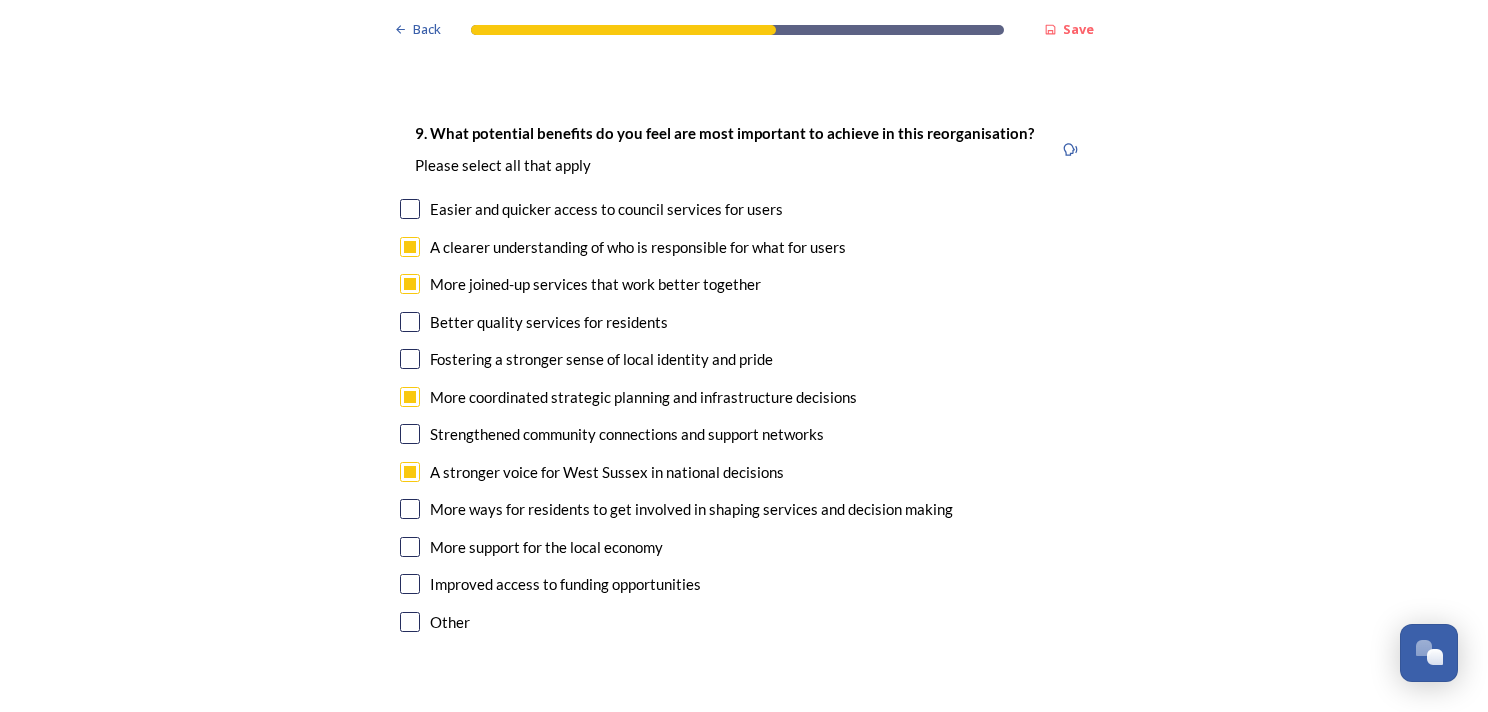 click at bounding box center [410, 472] 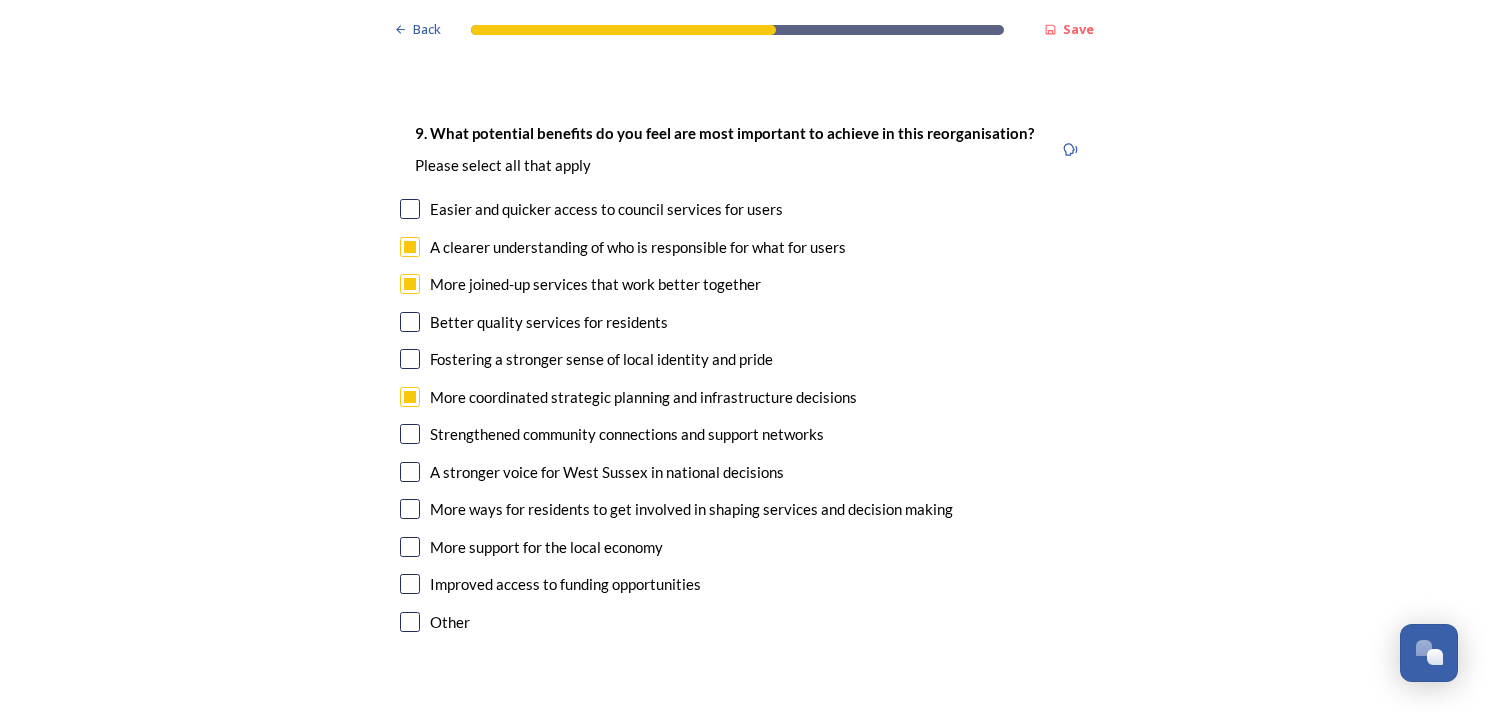 click at bounding box center (410, 322) 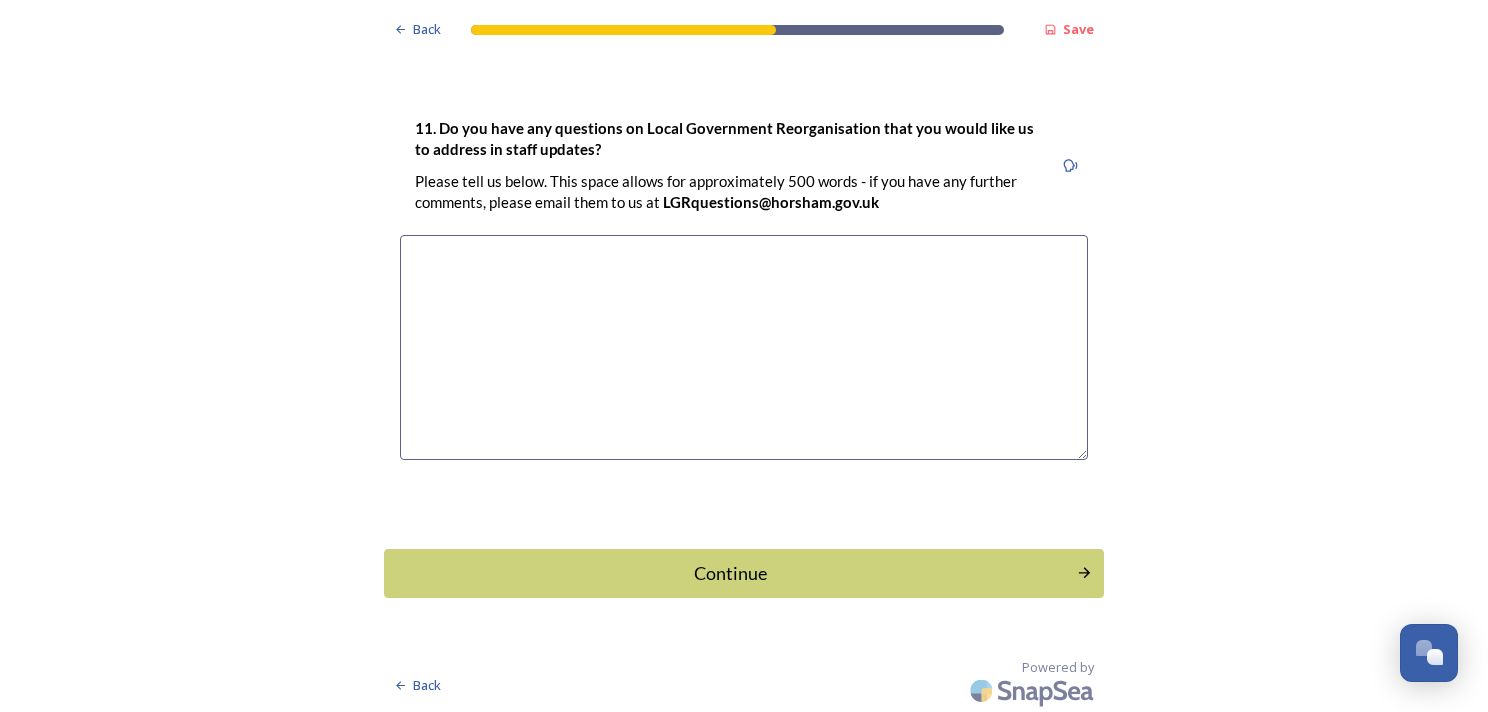 scroll, scrollTop: 6000, scrollLeft: 0, axis: vertical 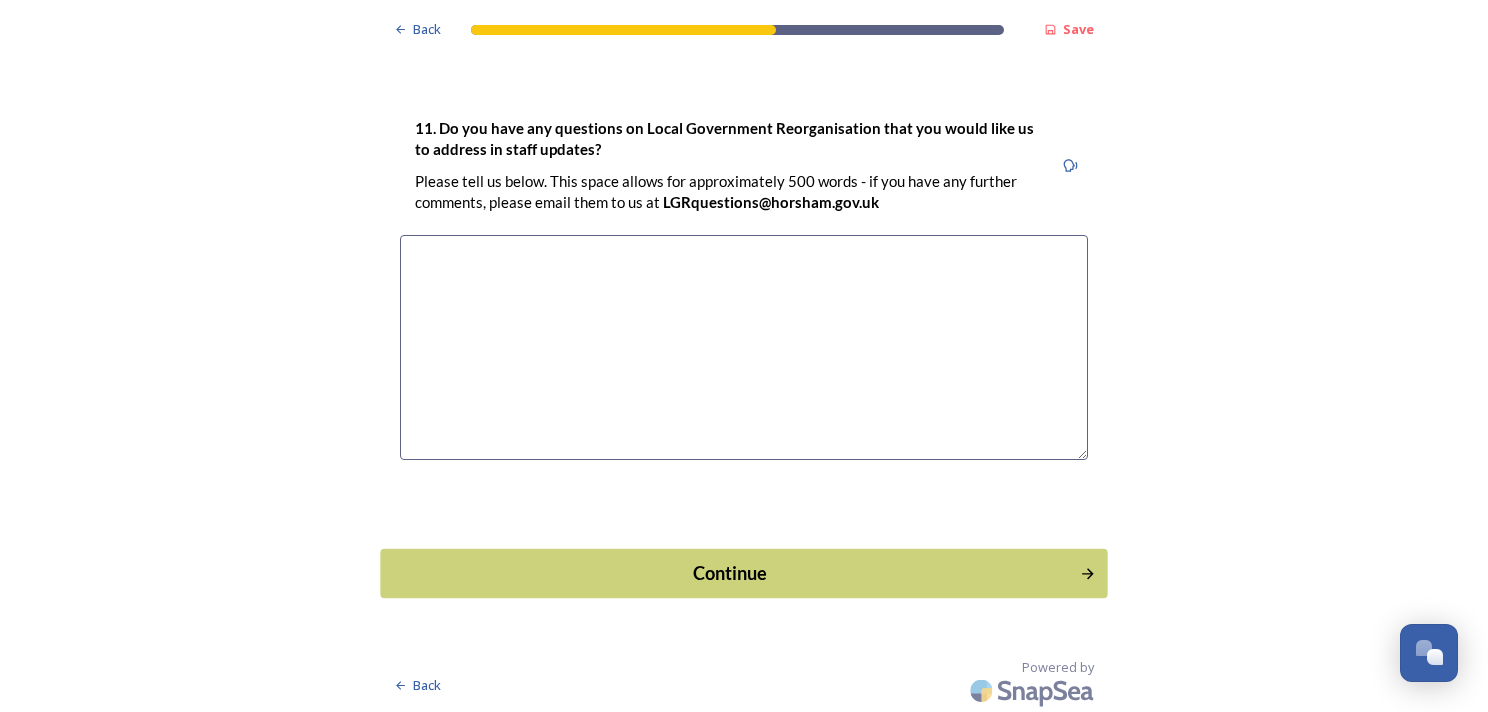 click on "Continue" at bounding box center [730, 572] 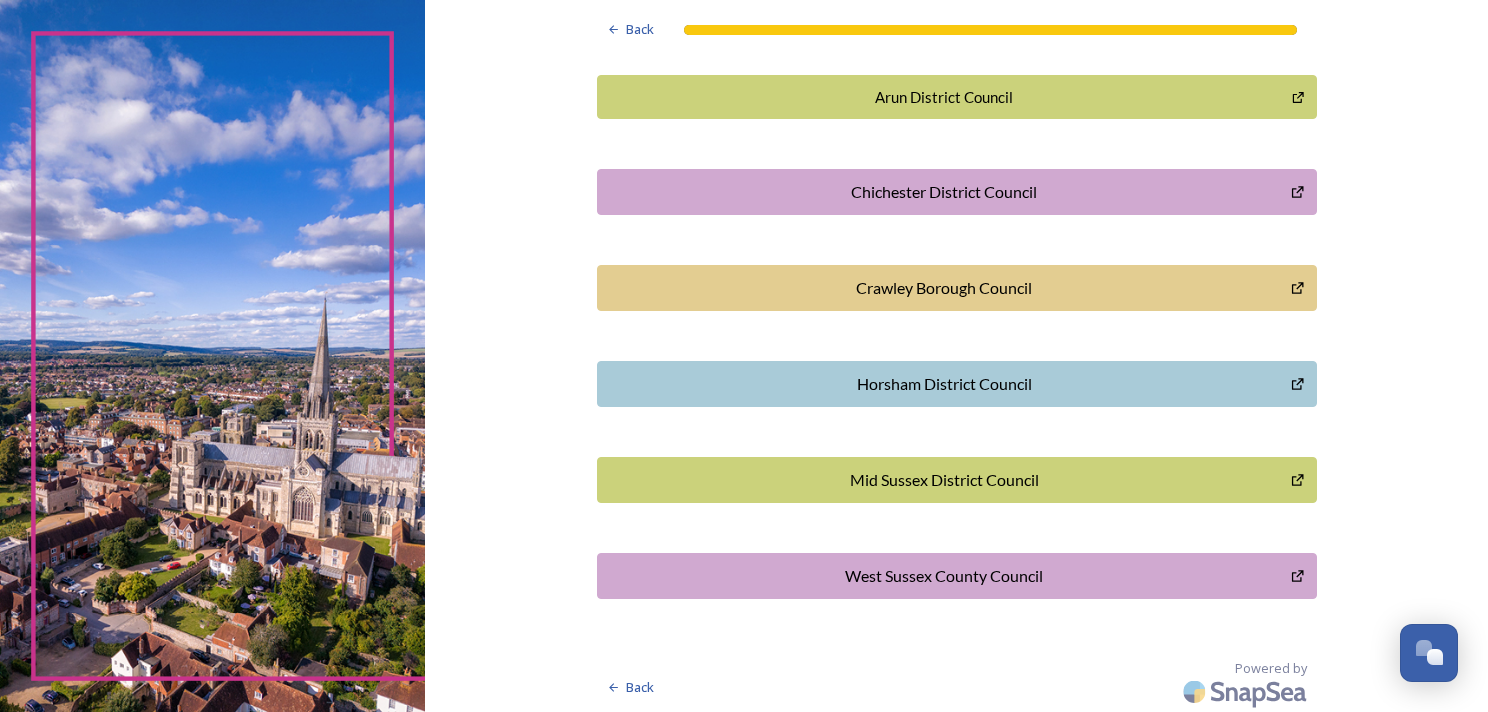 scroll, scrollTop: 0, scrollLeft: 0, axis: both 